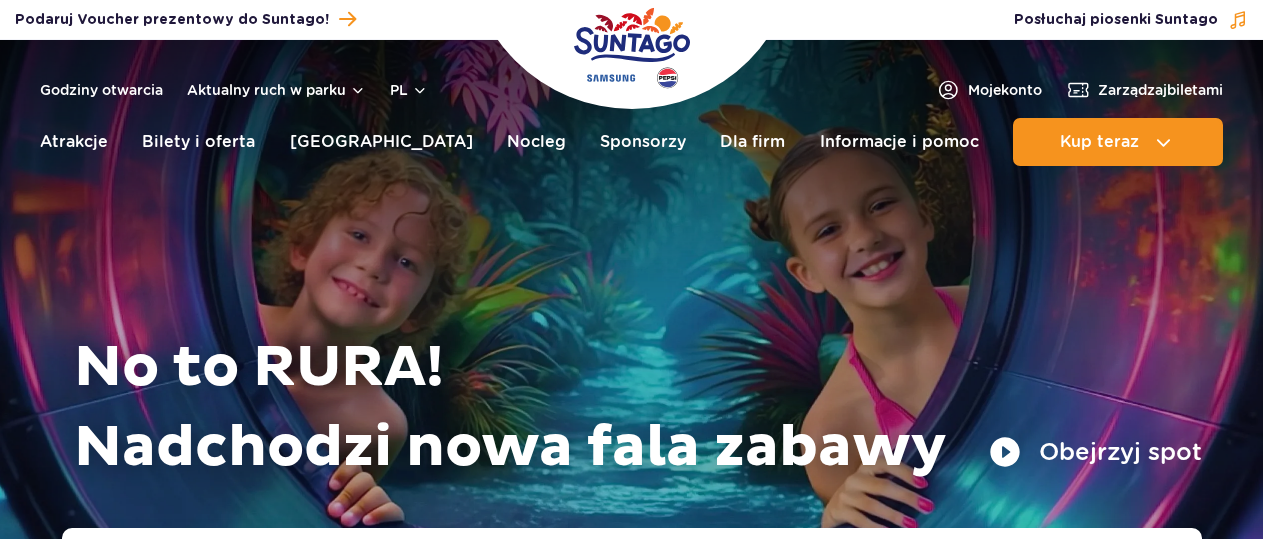 scroll, scrollTop: 0, scrollLeft: 0, axis: both 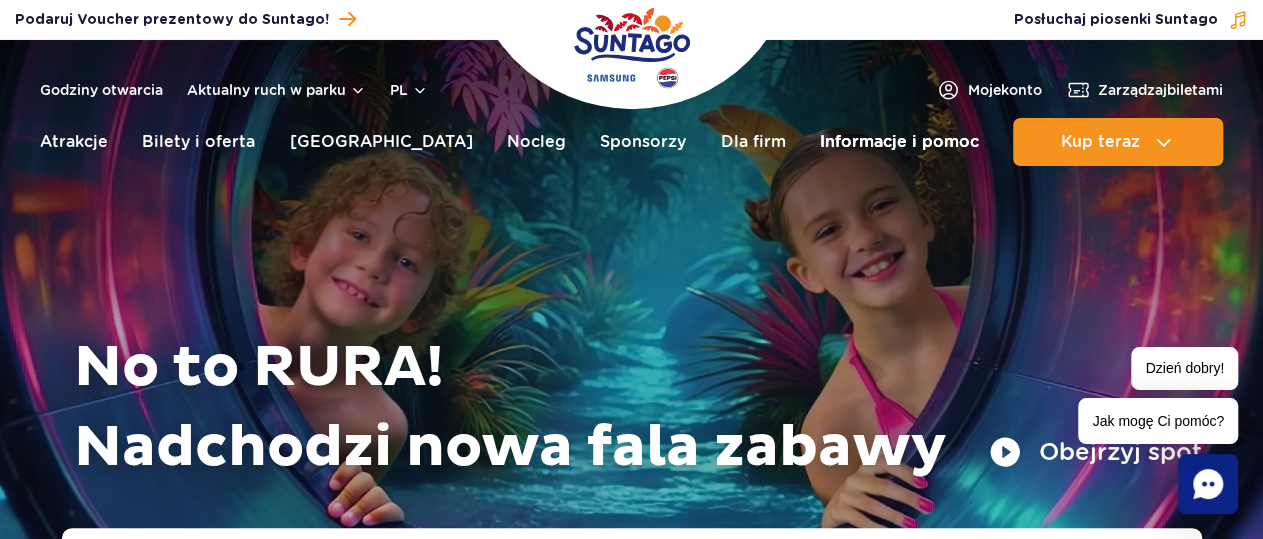 drag, startPoint x: 1014, startPoint y: 91, endPoint x: 878, endPoint y: 165, distance: 154.82893 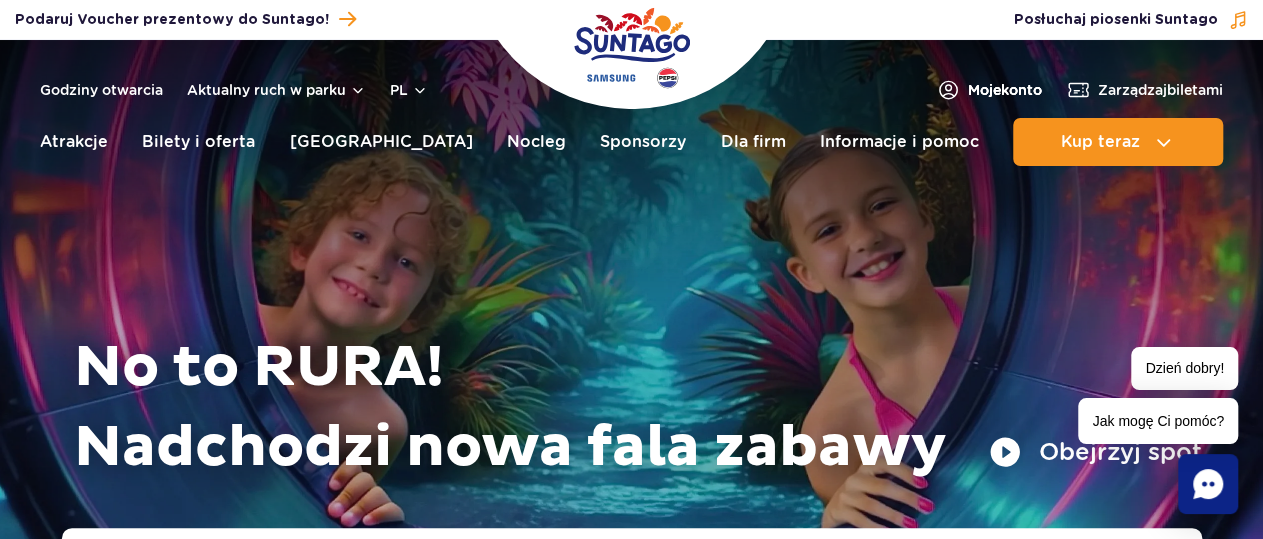 click on "Moje  konto" at bounding box center (1005, 90) 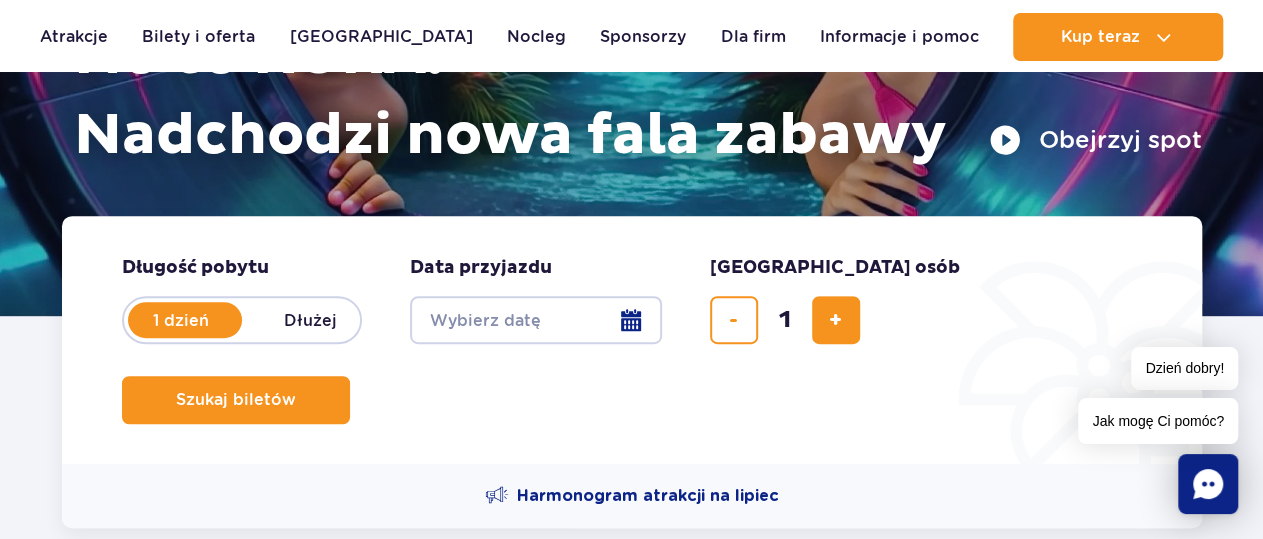 scroll, scrollTop: 0, scrollLeft: 0, axis: both 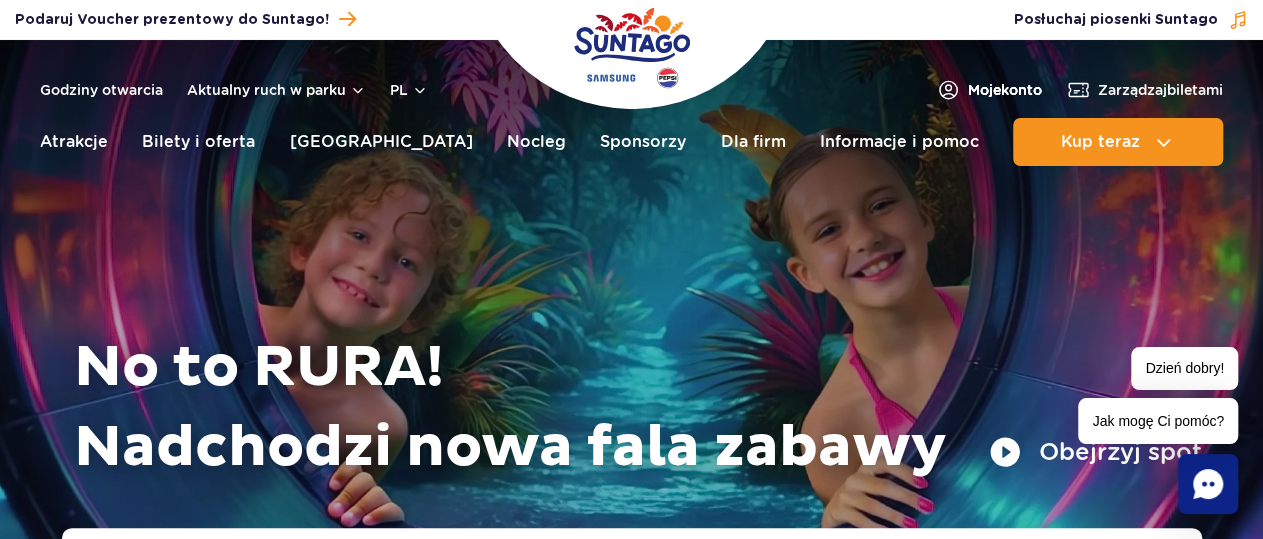 click on "Moje  konto" at bounding box center [1005, 90] 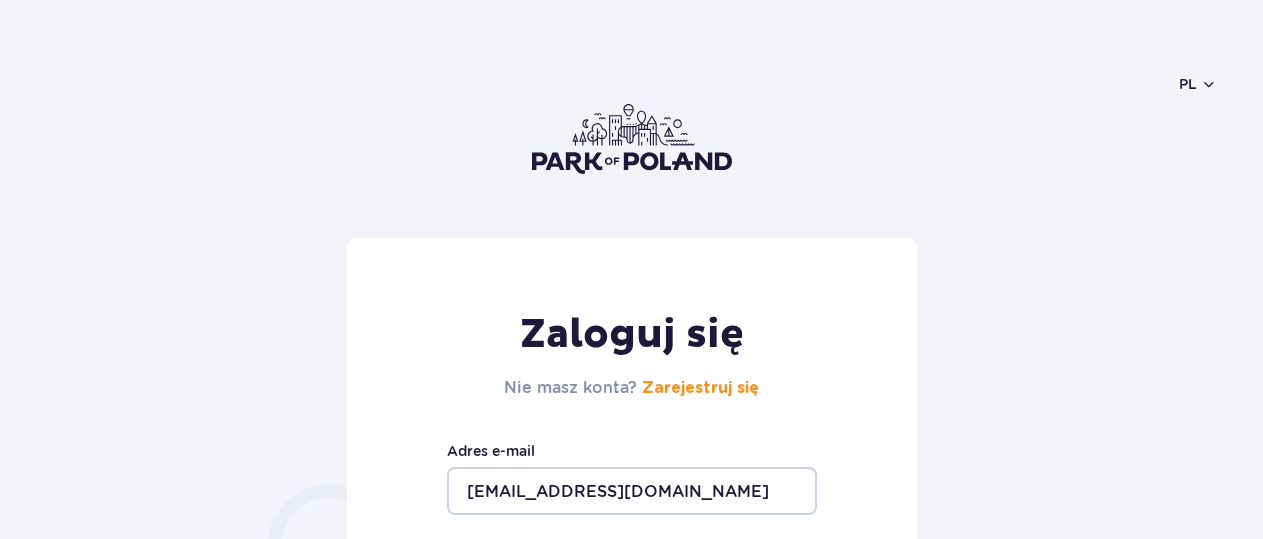 scroll, scrollTop: 208, scrollLeft: 0, axis: vertical 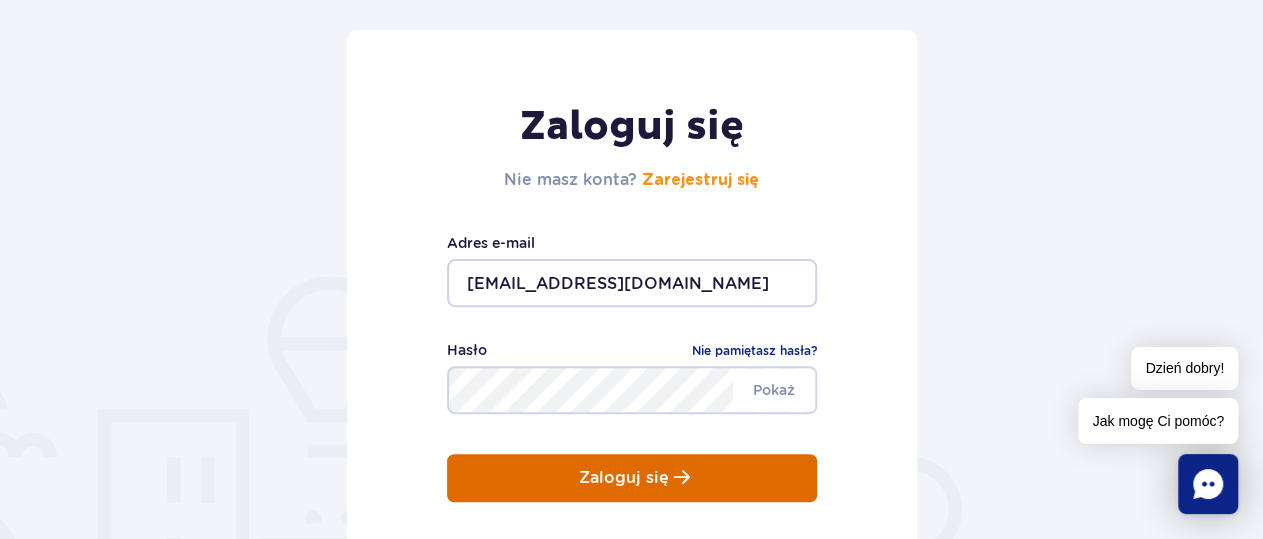 click on "Zaloguj się" at bounding box center [624, 478] 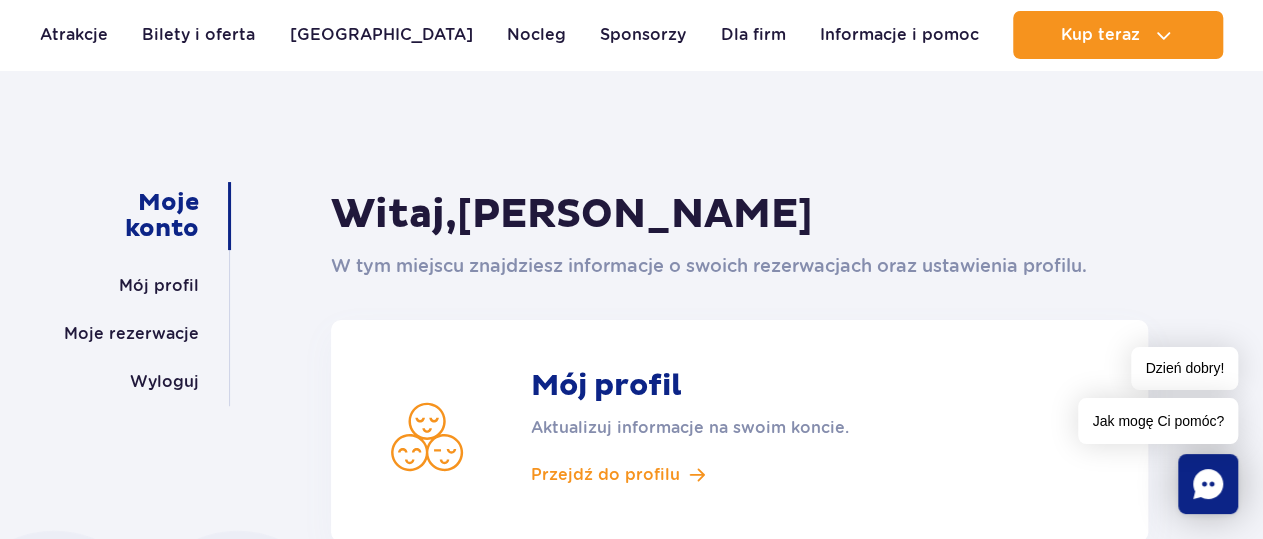scroll, scrollTop: 0, scrollLeft: 0, axis: both 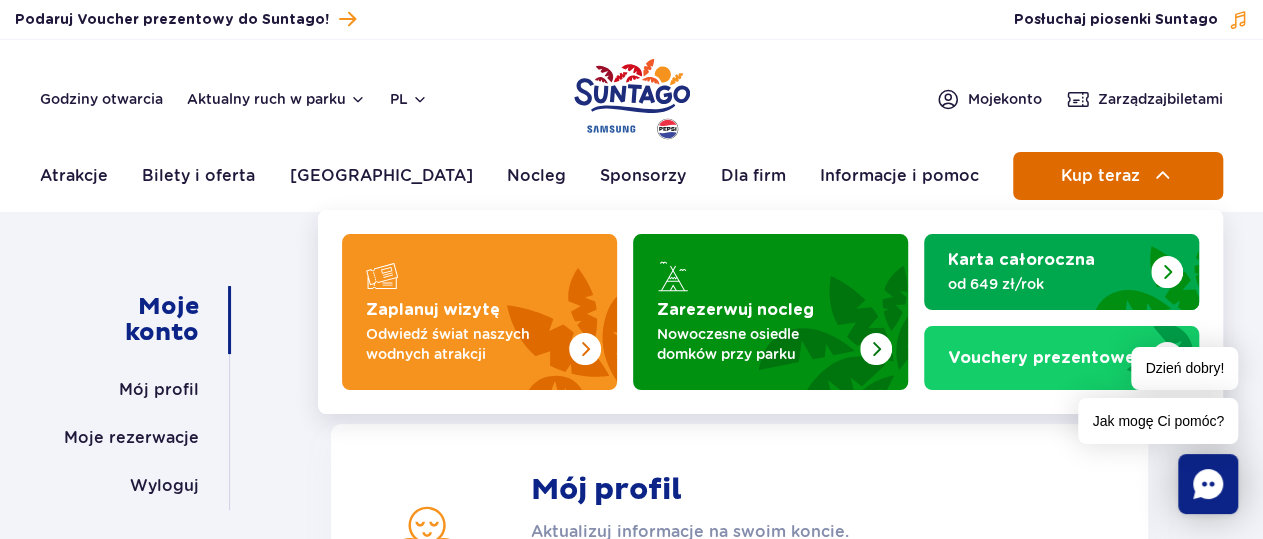 click on "Kup teraz" at bounding box center (1099, 176) 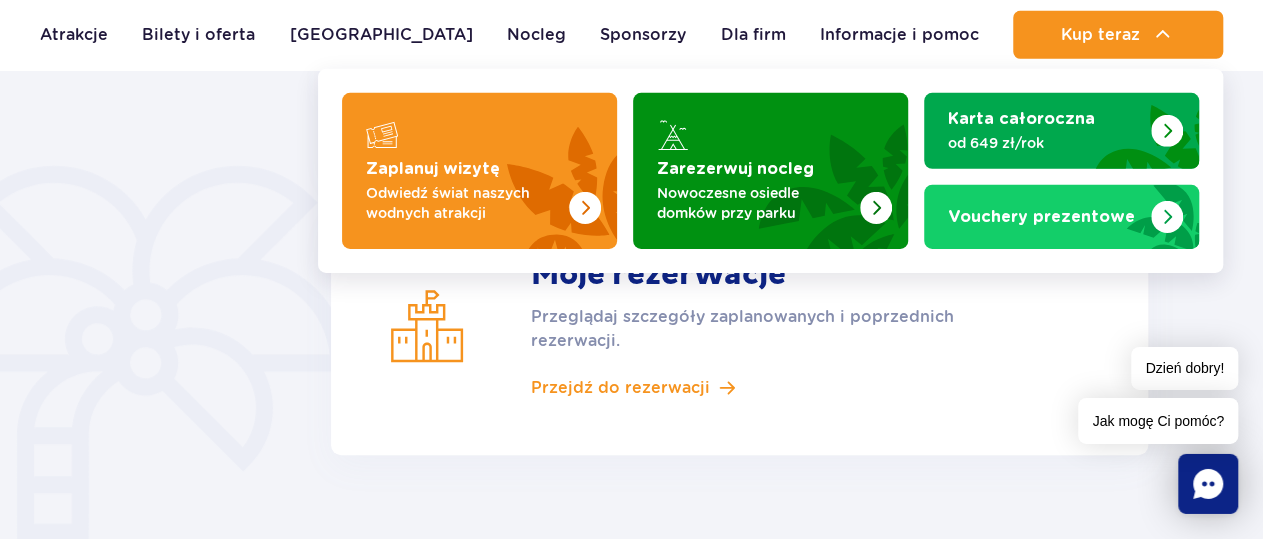 scroll, scrollTop: 416, scrollLeft: 0, axis: vertical 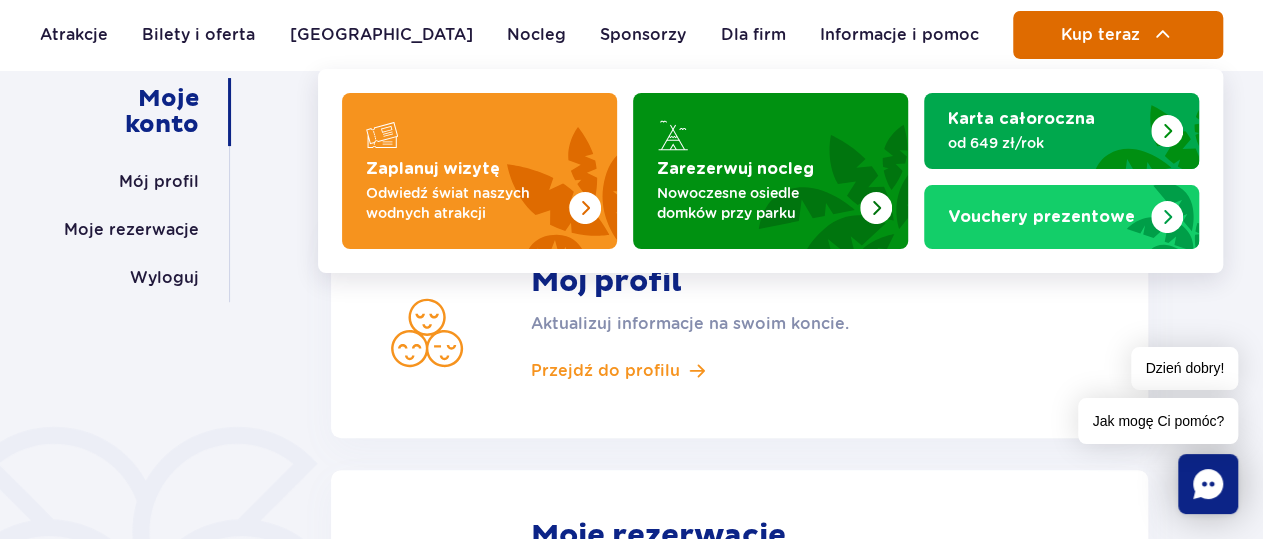 click on "Kup teraz" at bounding box center [1099, 35] 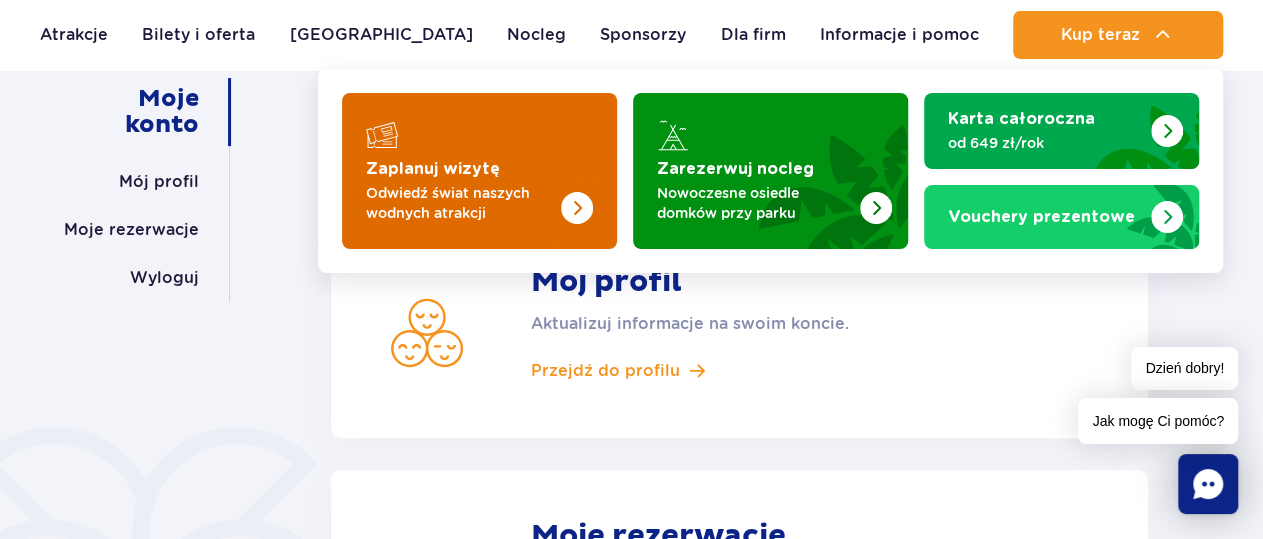 click at bounding box center (479, 171) 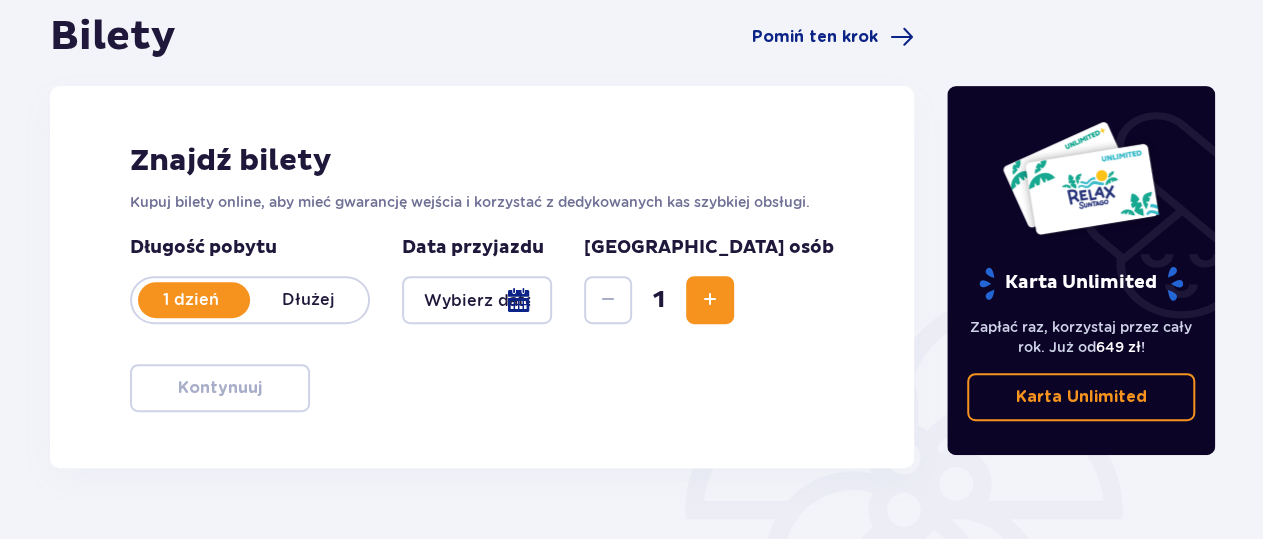 scroll, scrollTop: 208, scrollLeft: 0, axis: vertical 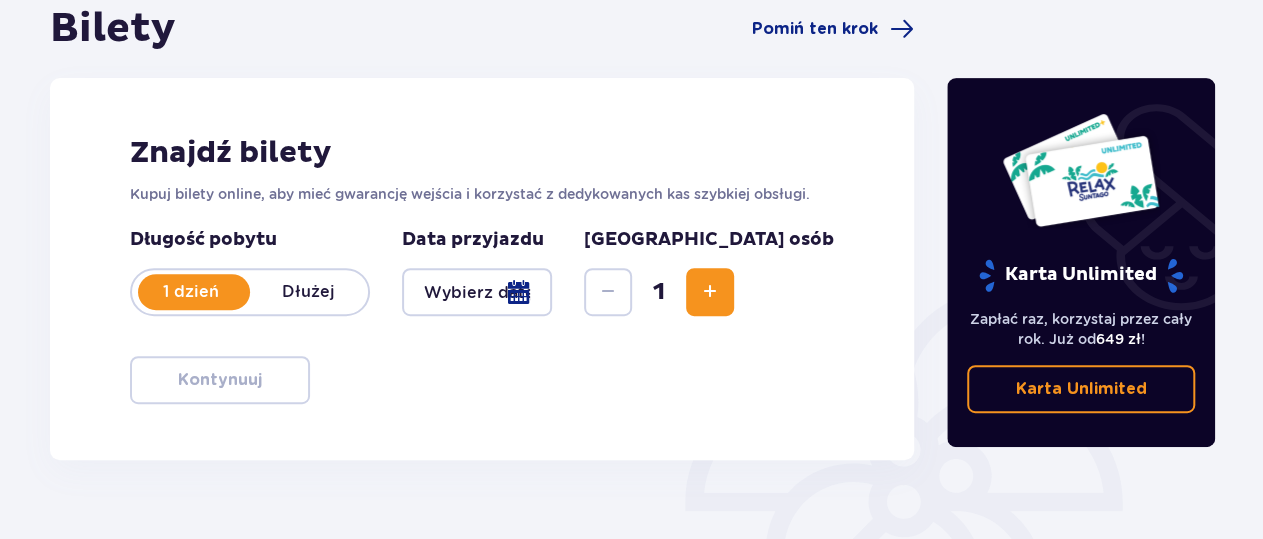 click at bounding box center (477, 292) 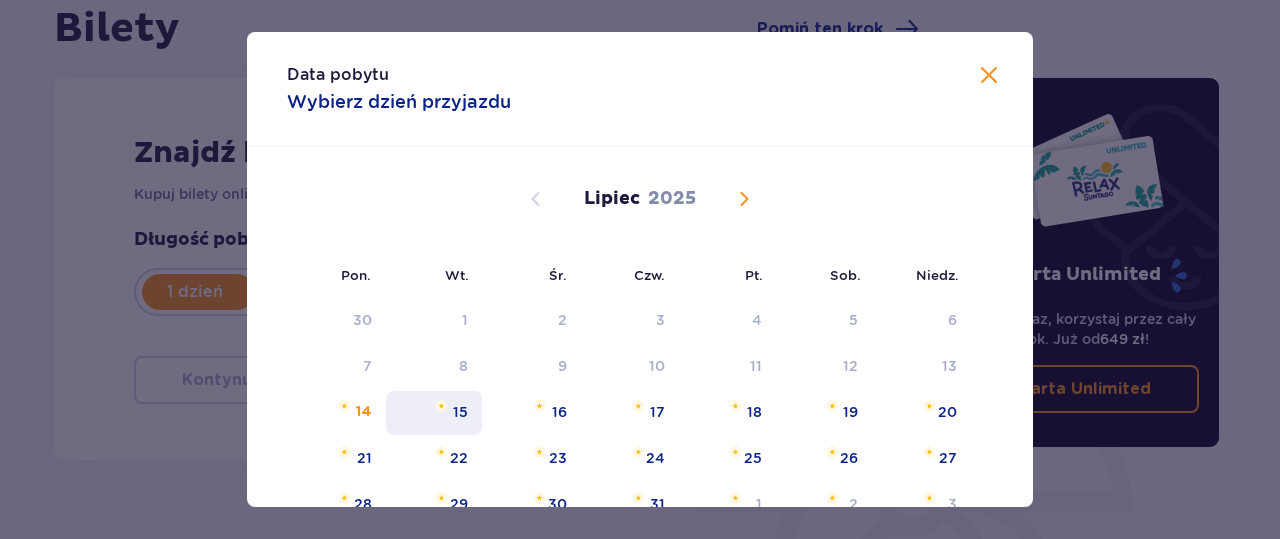 click on "15" at bounding box center (460, 412) 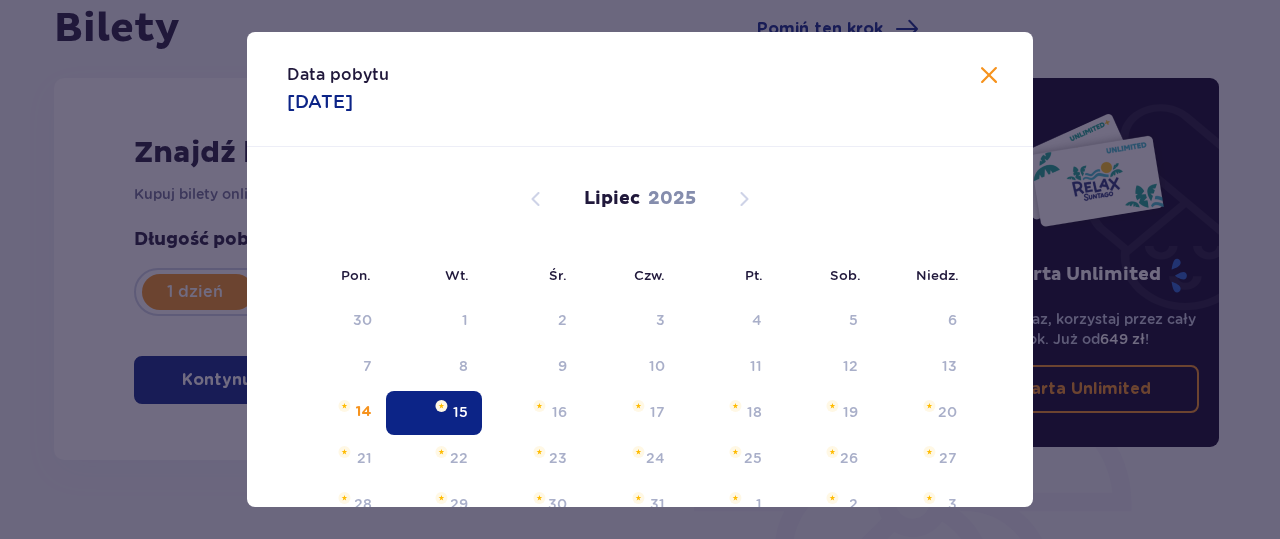 type on "15.07.25" 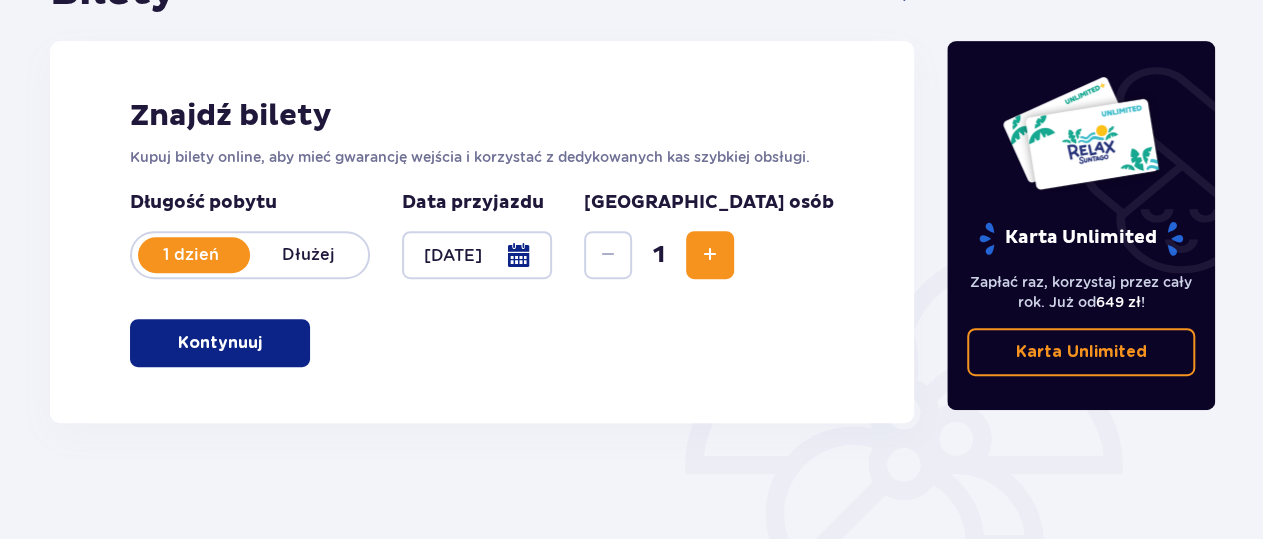scroll, scrollTop: 312, scrollLeft: 0, axis: vertical 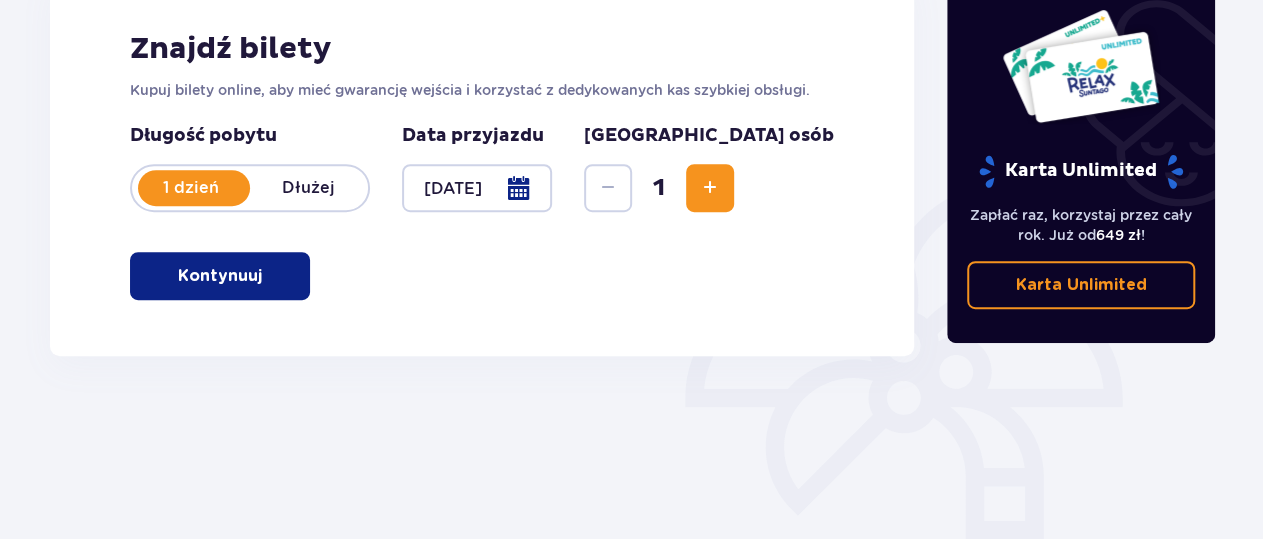 drag, startPoint x: 257, startPoint y: 284, endPoint x: 369, endPoint y: 257, distance: 115.2085 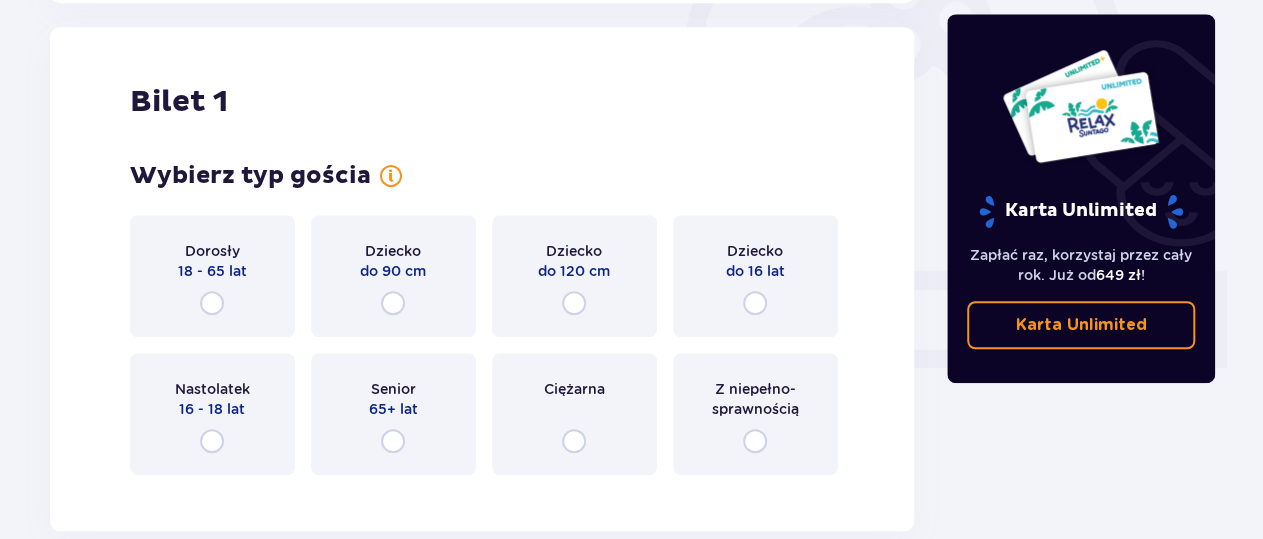 scroll, scrollTop: 668, scrollLeft: 0, axis: vertical 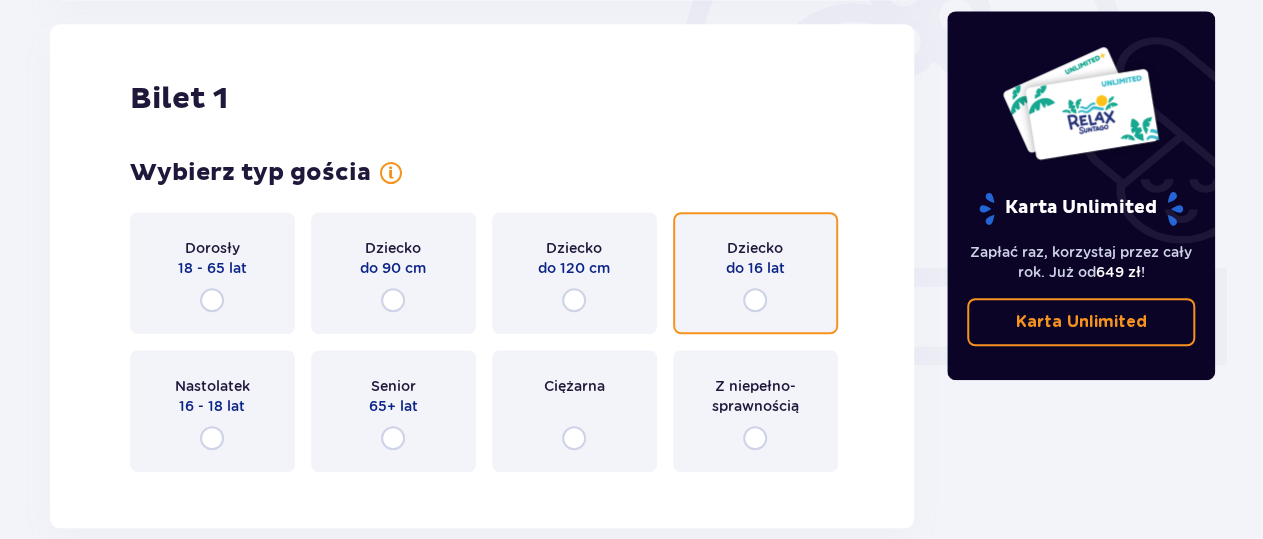 click at bounding box center [755, 300] 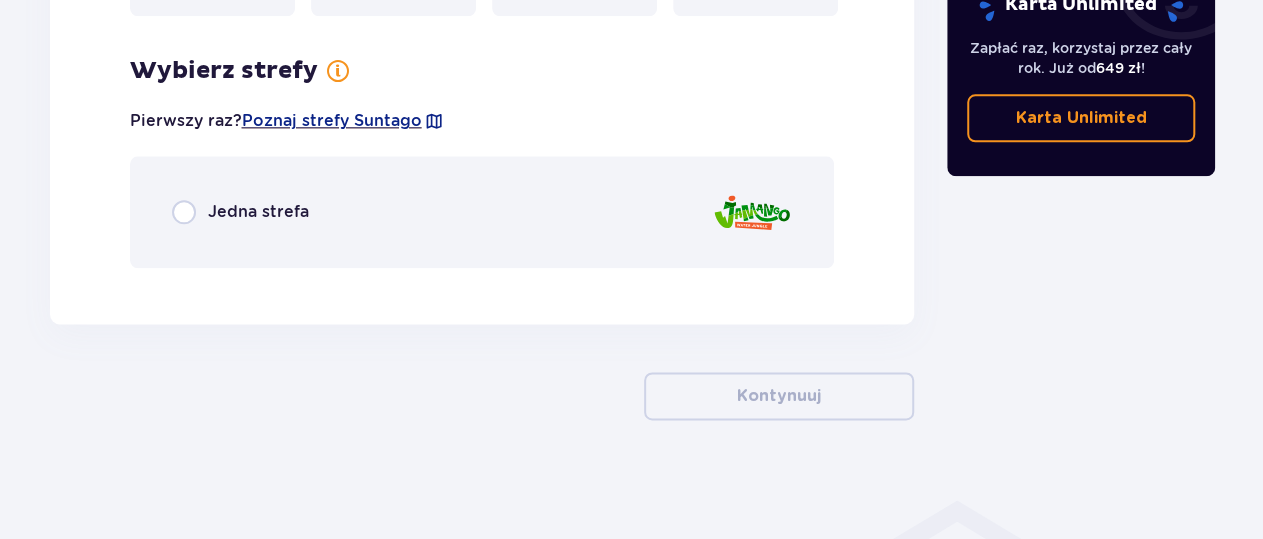 scroll, scrollTop: 1124, scrollLeft: 0, axis: vertical 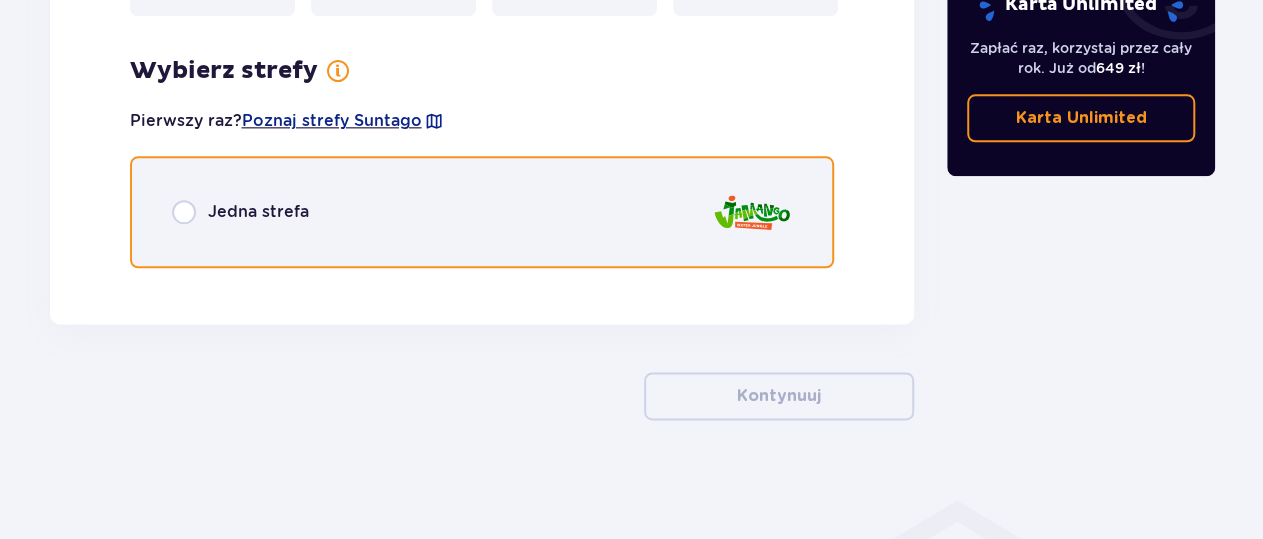 click at bounding box center [184, 212] 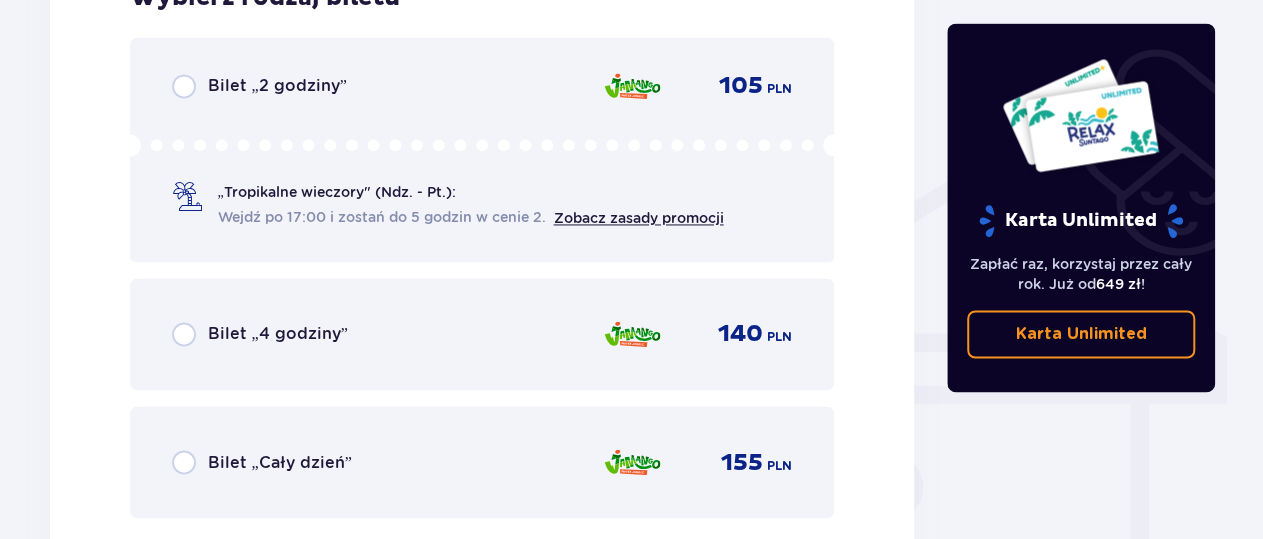 scroll, scrollTop: 1512, scrollLeft: 0, axis: vertical 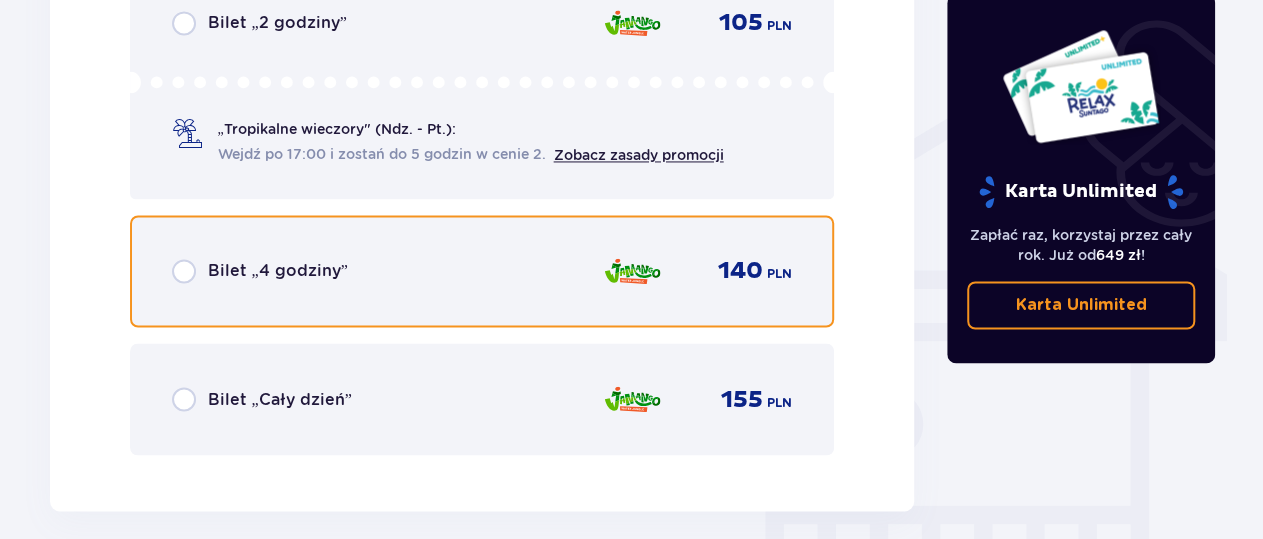 click at bounding box center (184, 271) 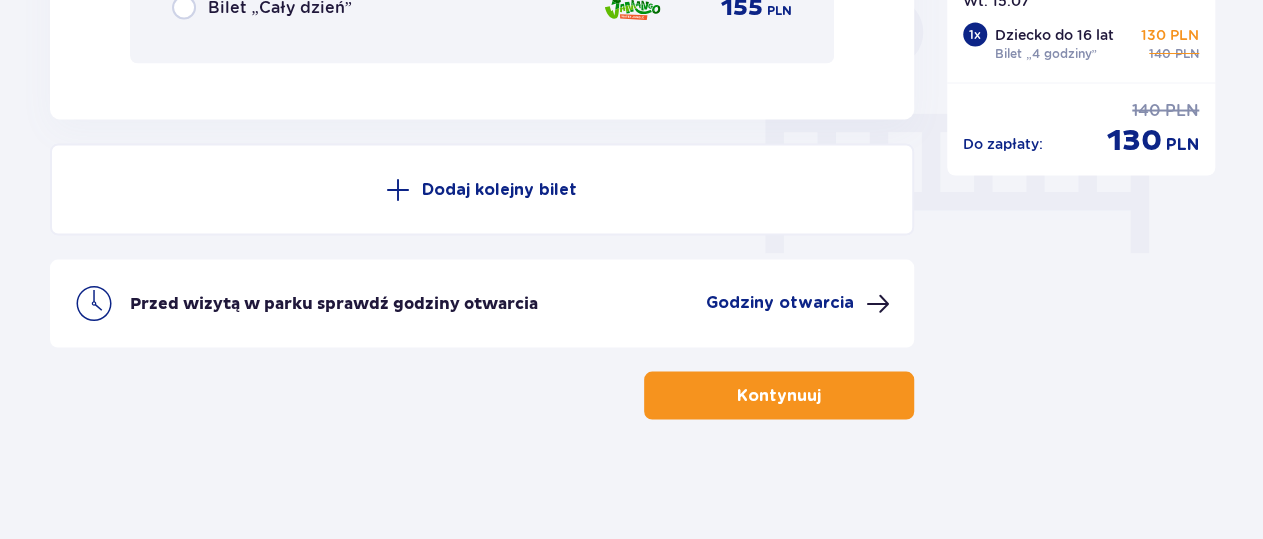 scroll, scrollTop: 1904, scrollLeft: 0, axis: vertical 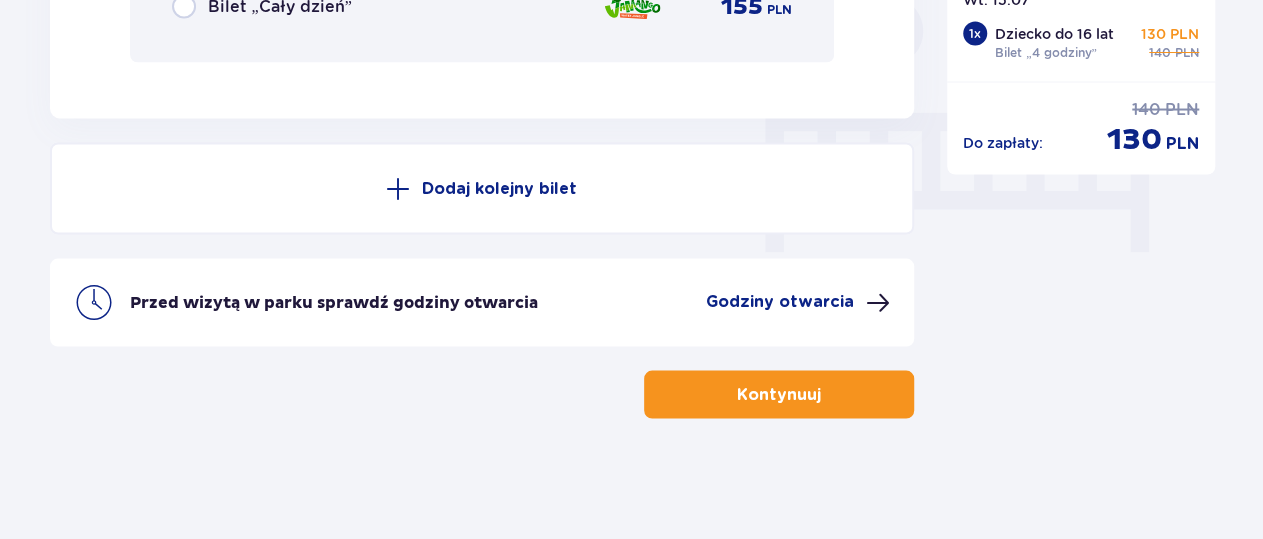click on "Kontynuuj" at bounding box center (779, 395) 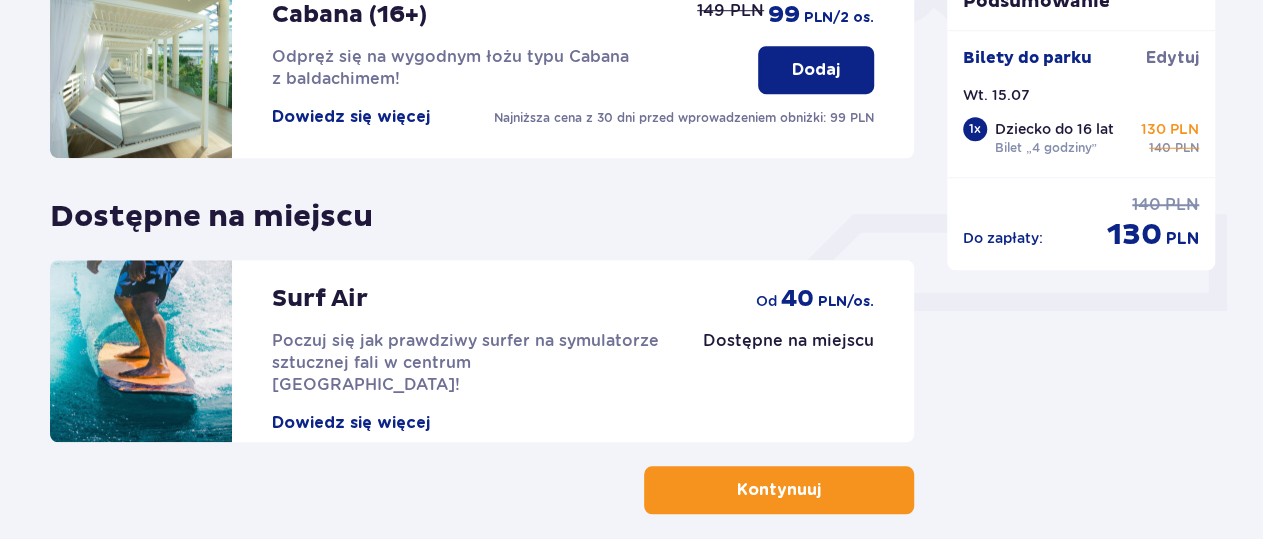 scroll, scrollTop: 712, scrollLeft: 0, axis: vertical 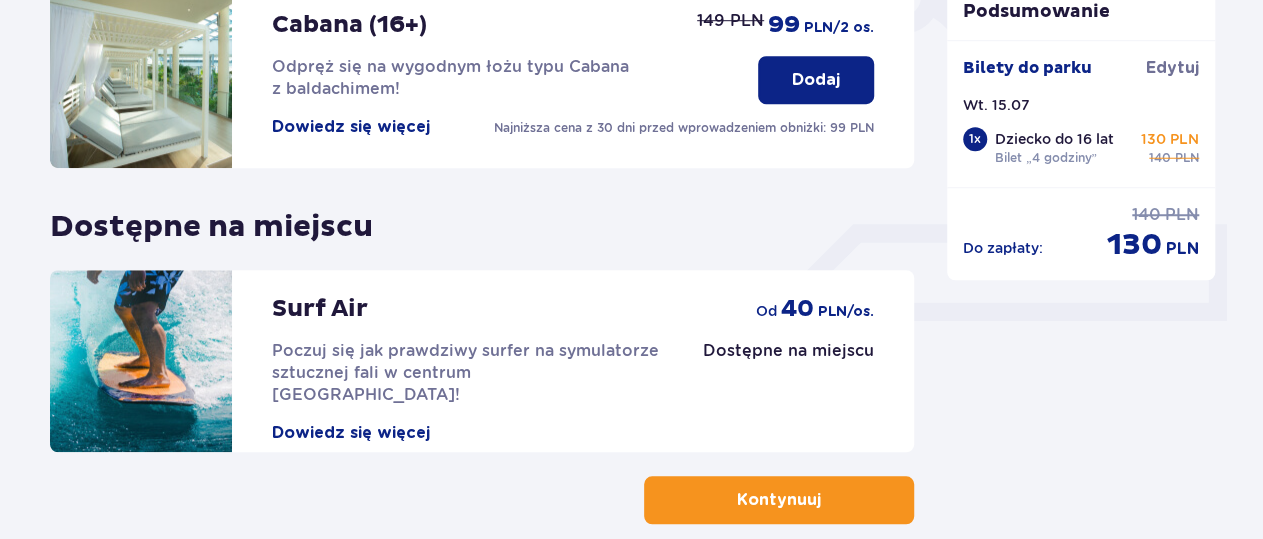 click on "Kontynuuj" at bounding box center (779, 500) 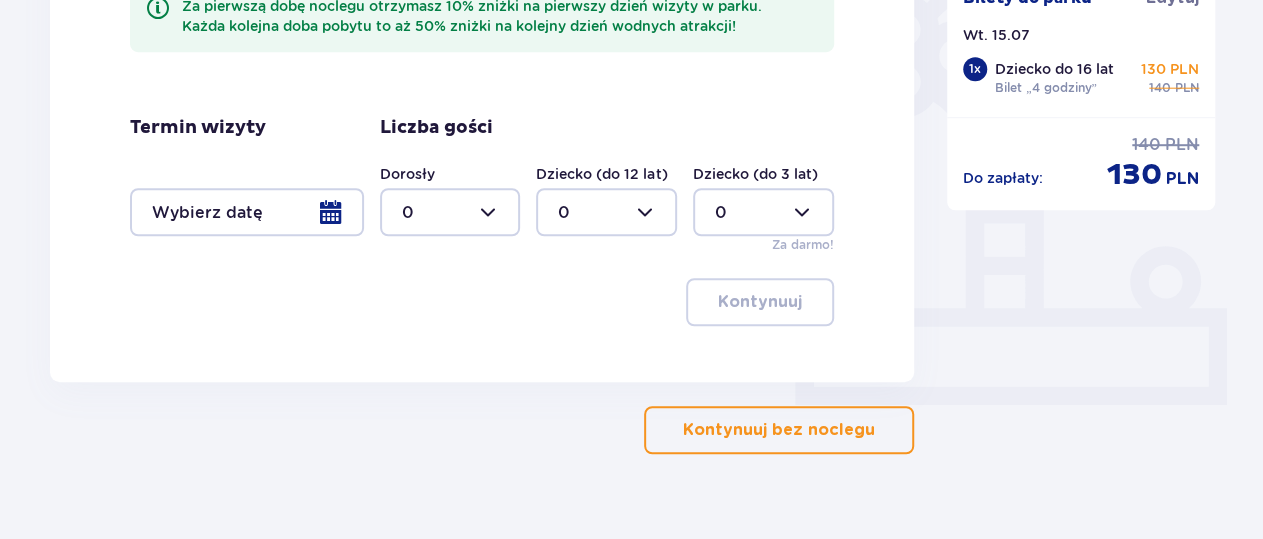 scroll, scrollTop: 640, scrollLeft: 0, axis: vertical 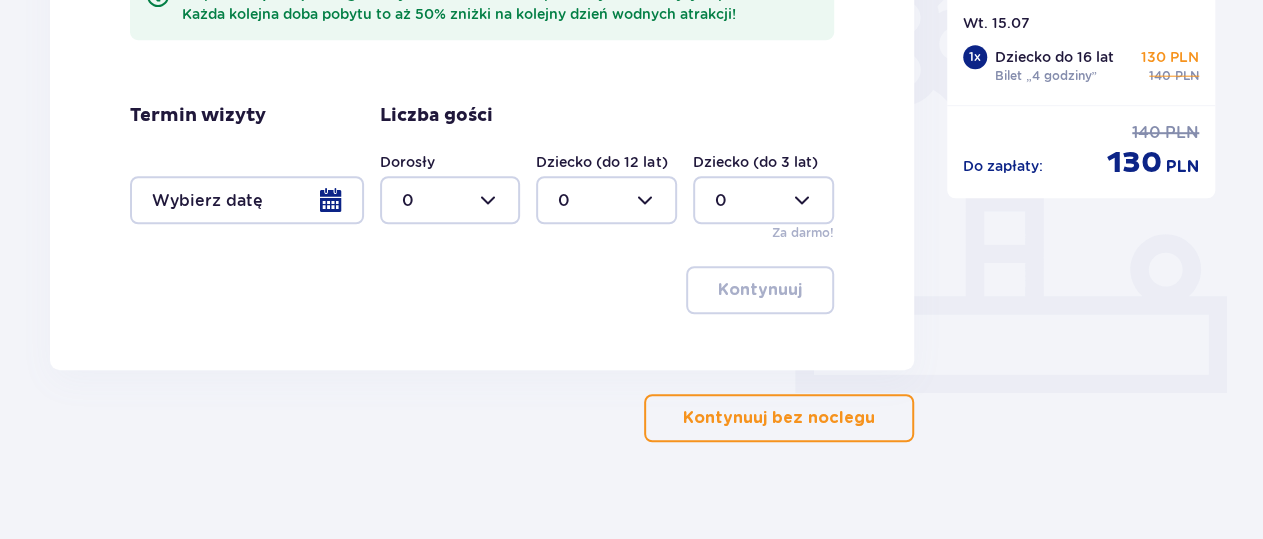 click on "Kontynuuj bez noclegu" at bounding box center [779, 418] 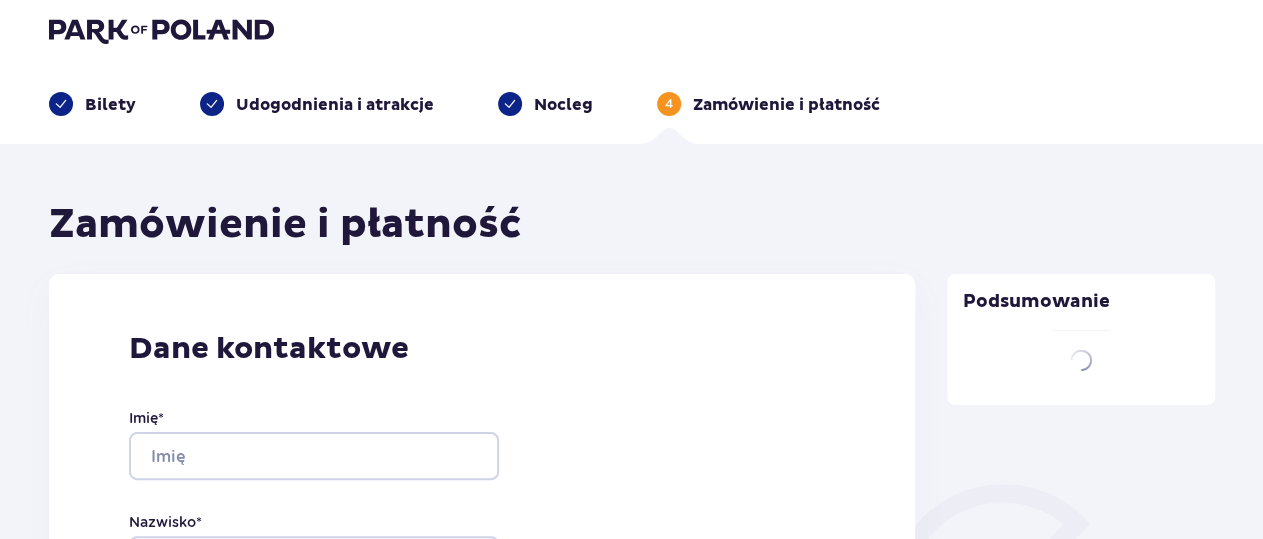 scroll, scrollTop: 6, scrollLeft: 0, axis: vertical 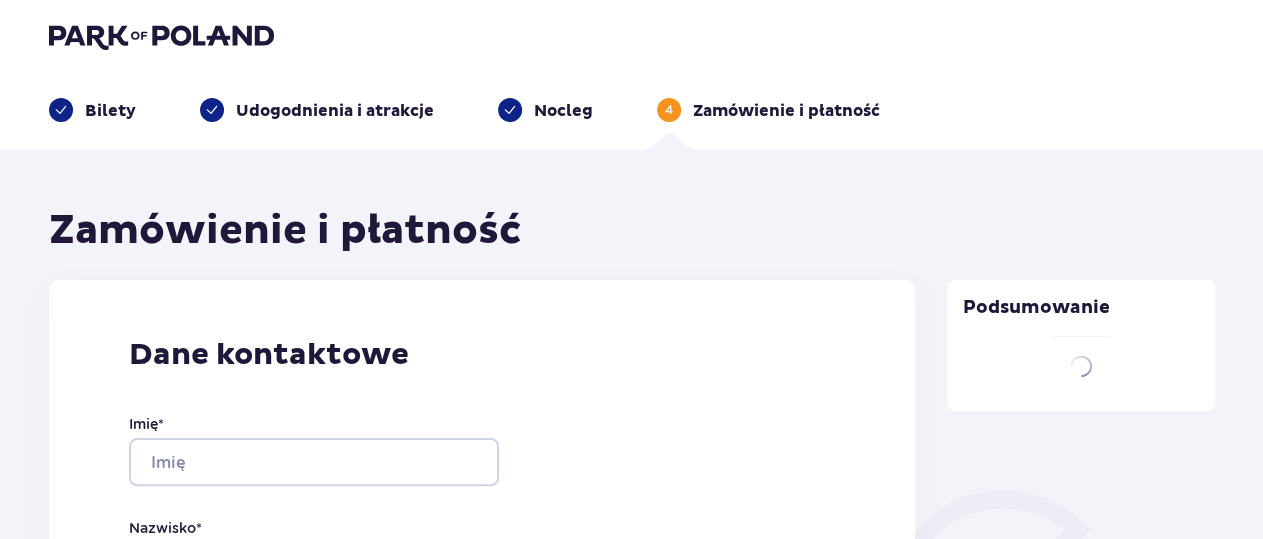 type on "Ewa" 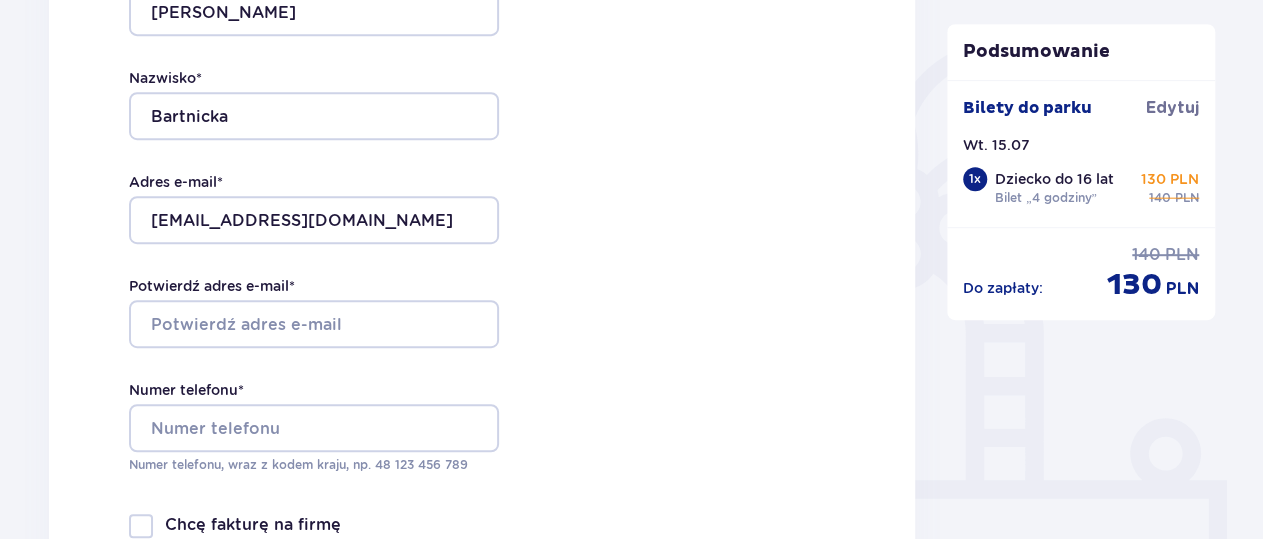 scroll, scrollTop: 520, scrollLeft: 0, axis: vertical 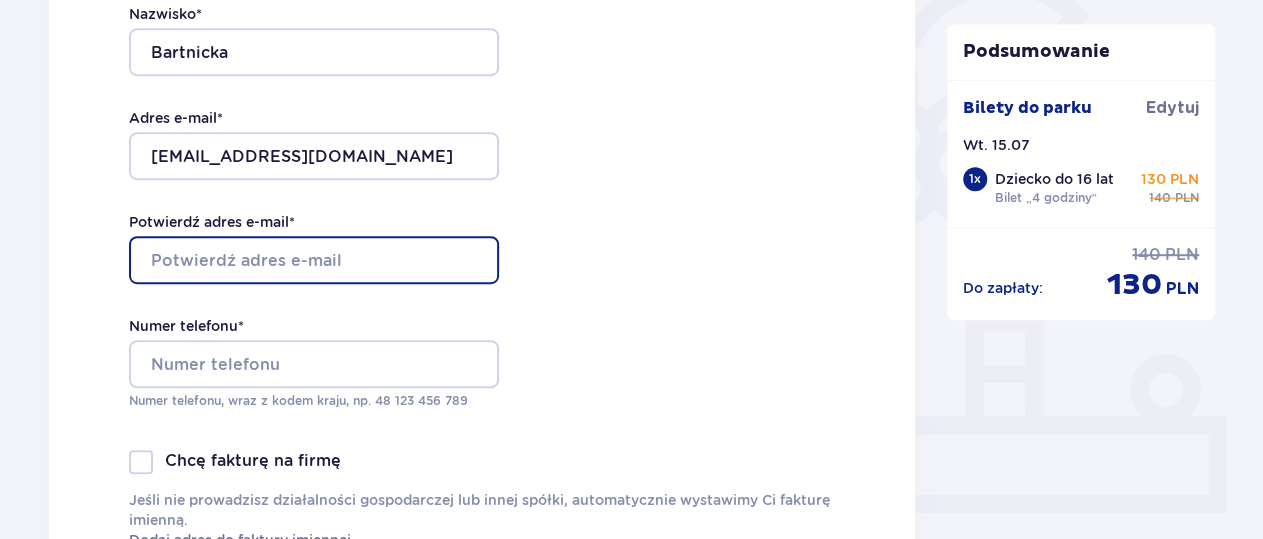 click on "Potwierdź adres e-mail *" at bounding box center [314, 260] 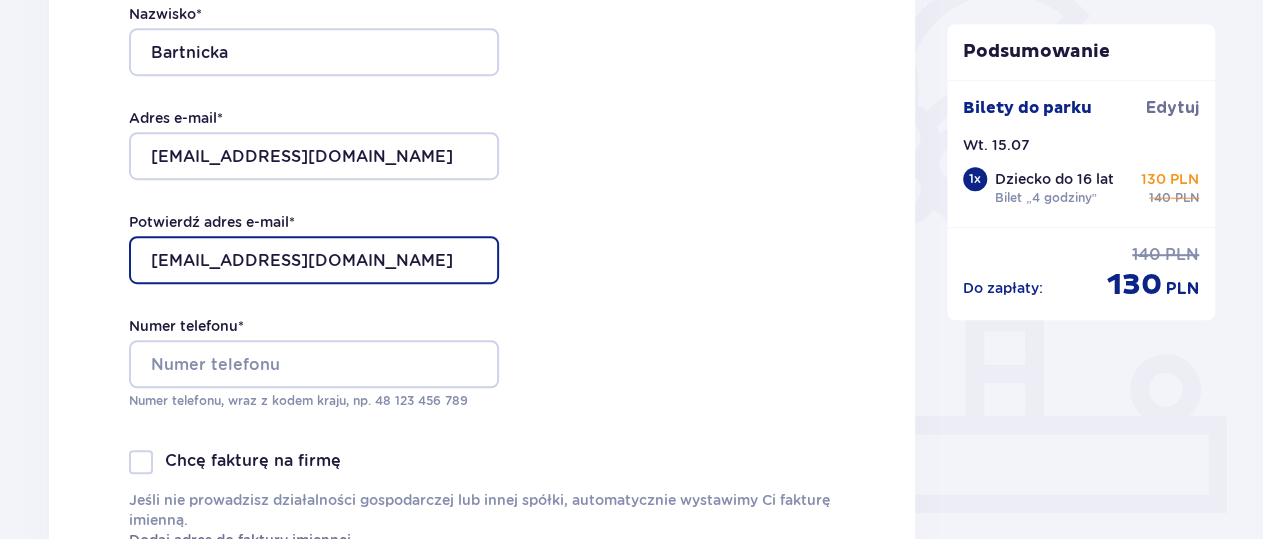 type on "ewamqj@gmail.com" 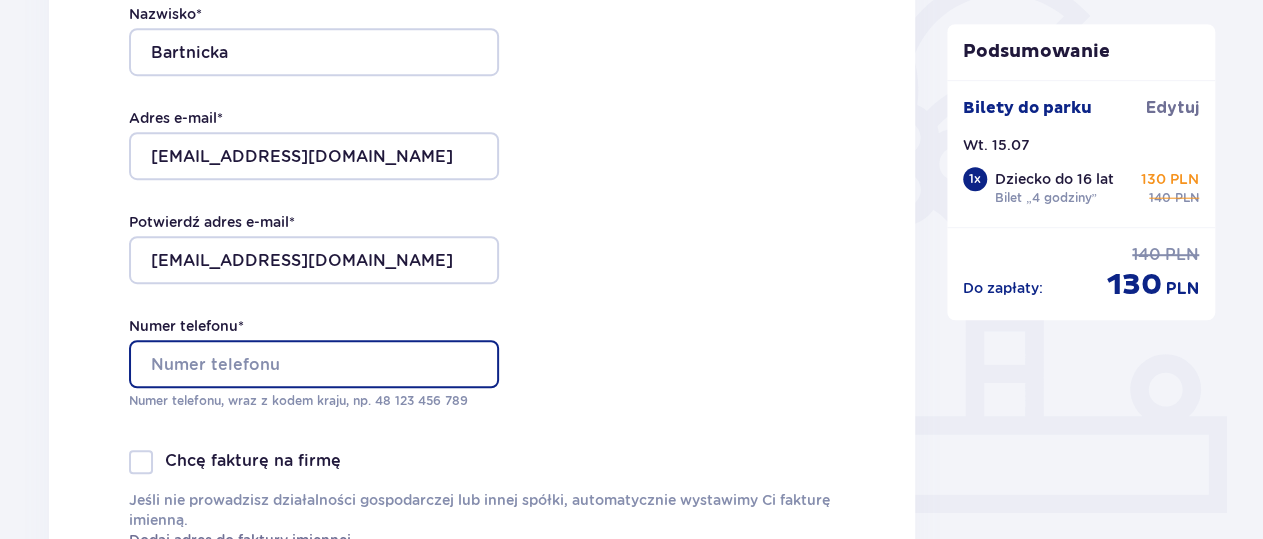 click on "Numer telefonu *" at bounding box center [314, 364] 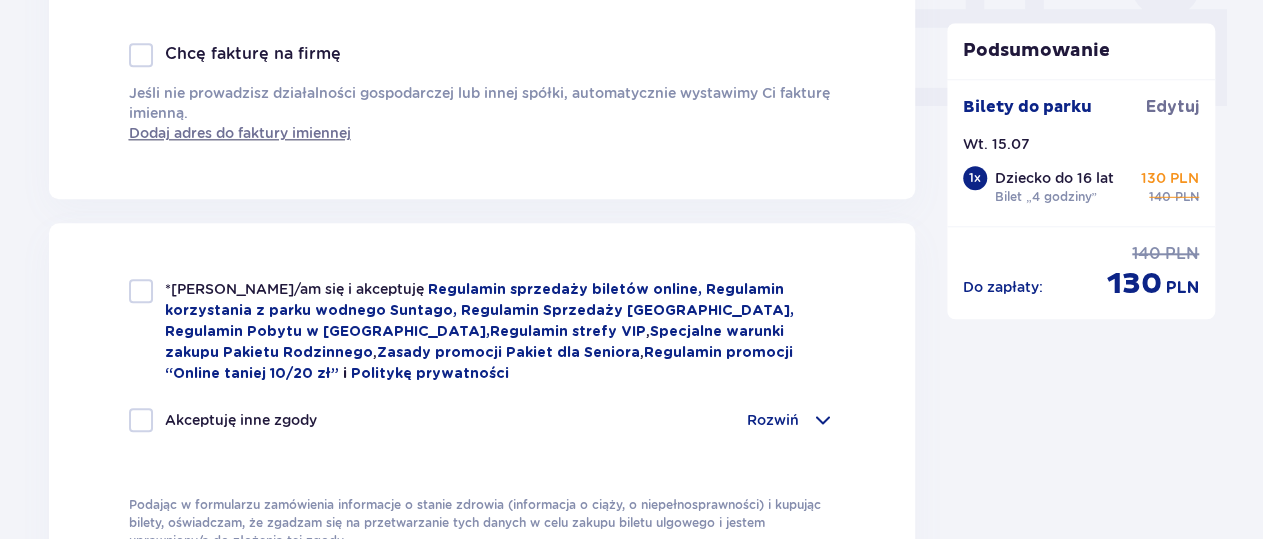 scroll, scrollTop: 936, scrollLeft: 0, axis: vertical 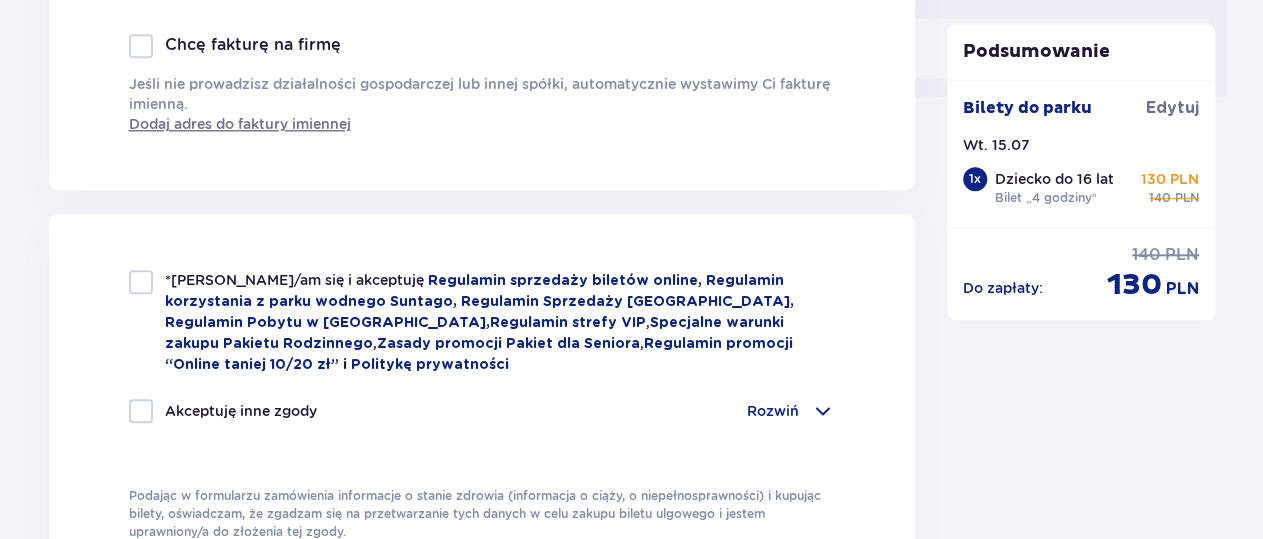 type on "533121946" 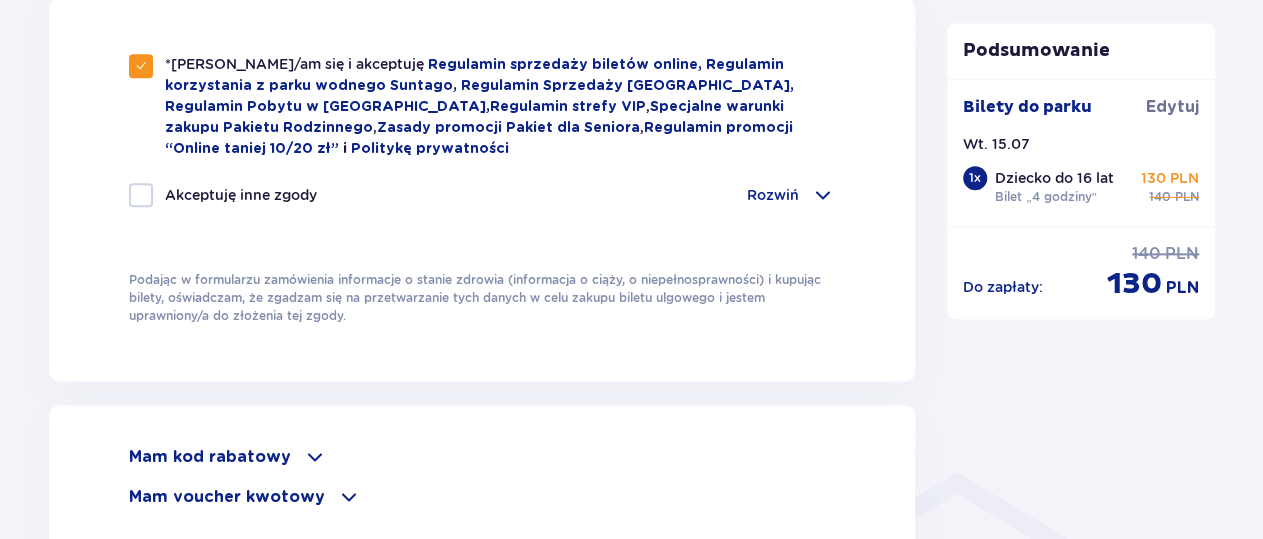 scroll, scrollTop: 1144, scrollLeft: 0, axis: vertical 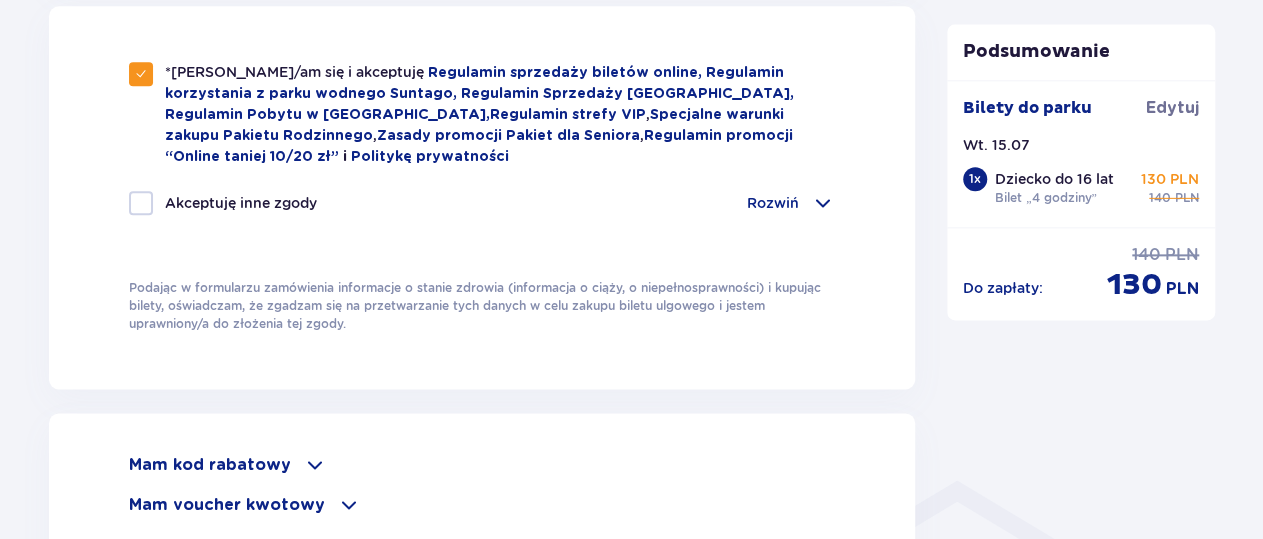 click on "Rozwiń" at bounding box center (773, 203) 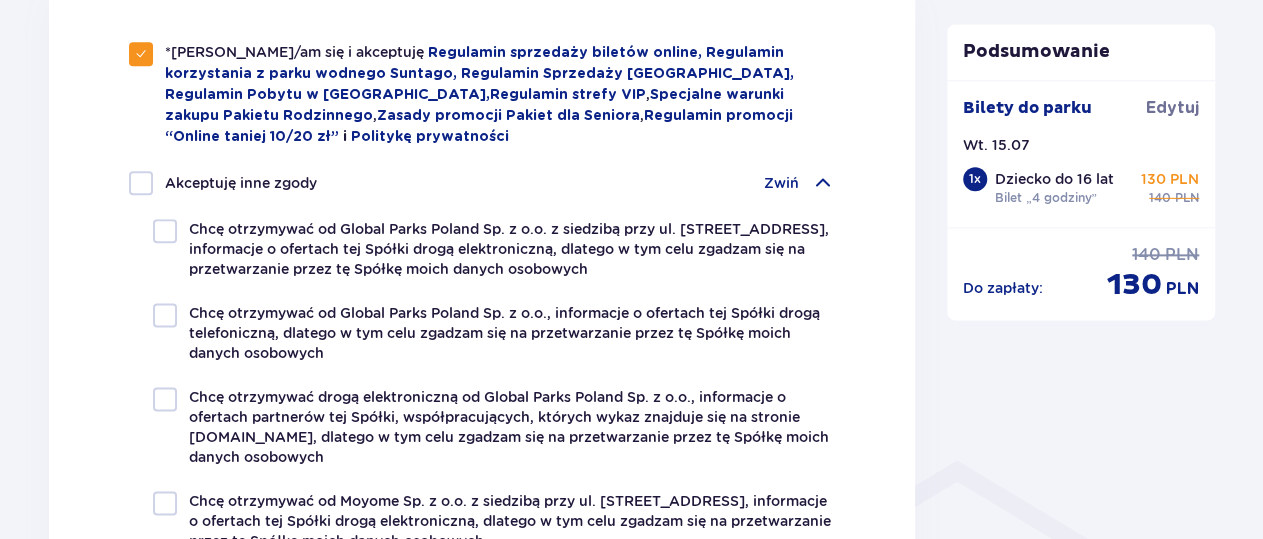 scroll, scrollTop: 1144, scrollLeft: 0, axis: vertical 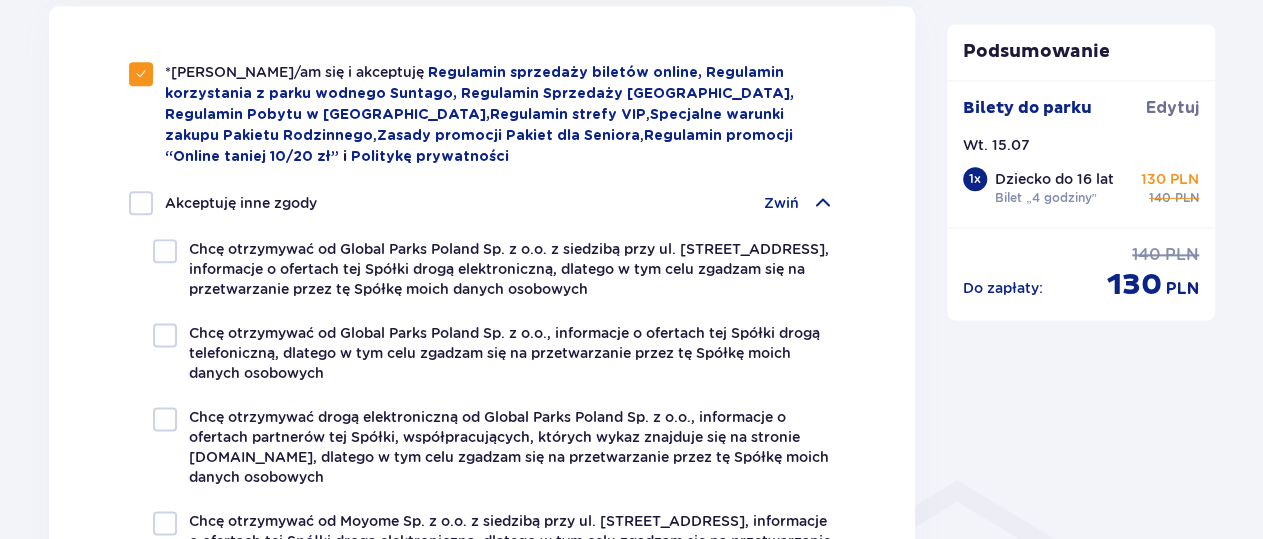 click on "Zwiń" at bounding box center [781, 203] 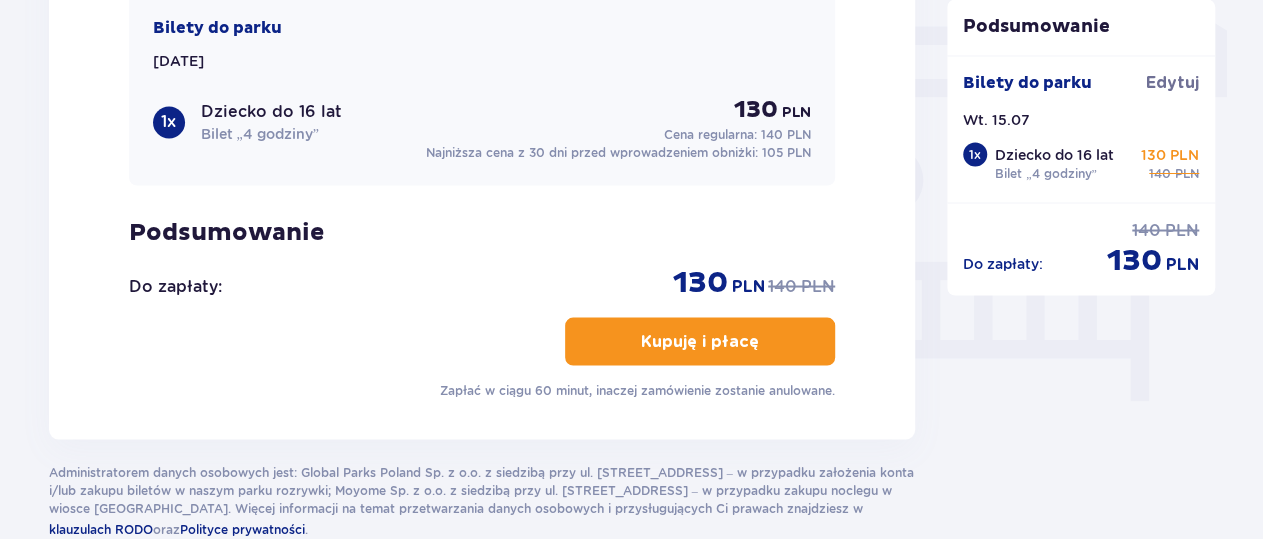 scroll, scrollTop: 1768, scrollLeft: 0, axis: vertical 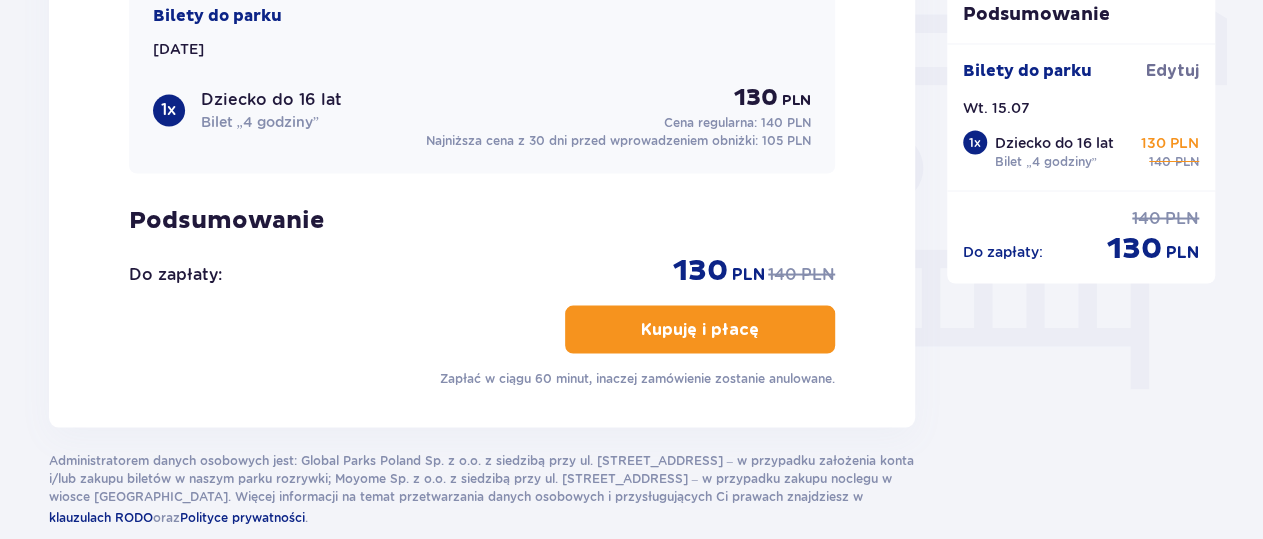 click on "Kupuję i płacę" at bounding box center (700, 329) 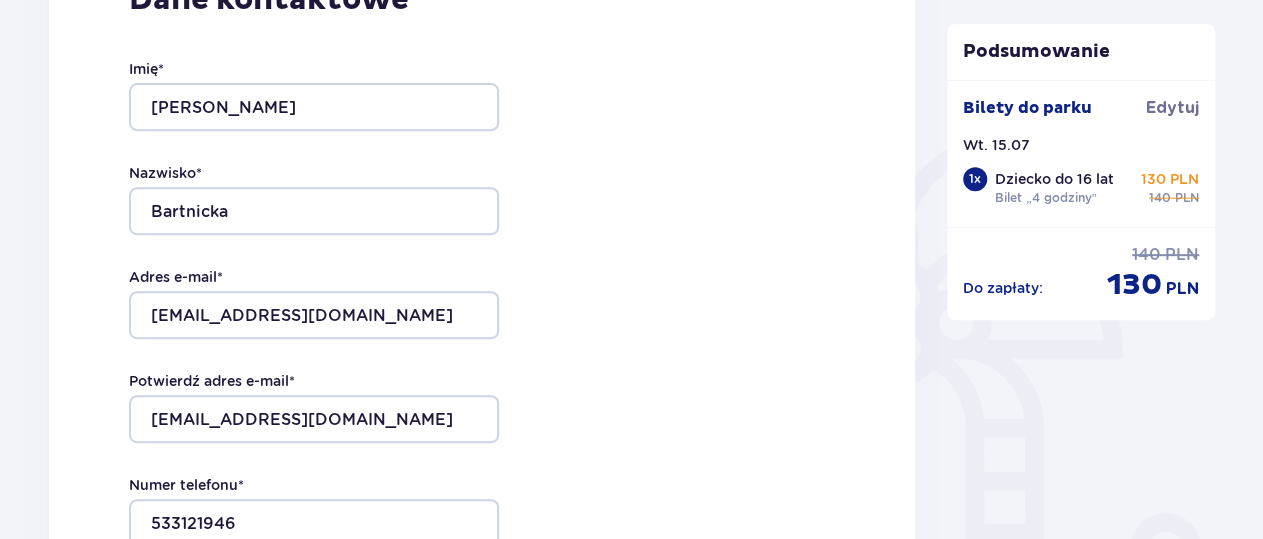 scroll, scrollTop: 312, scrollLeft: 0, axis: vertical 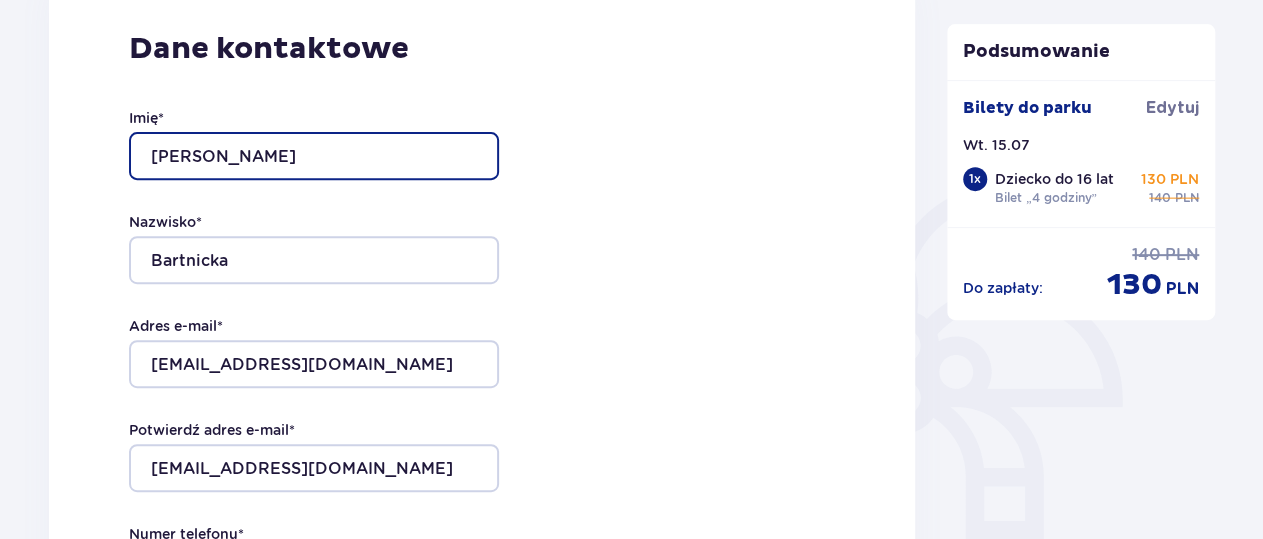 click on "Ewa" at bounding box center (314, 156) 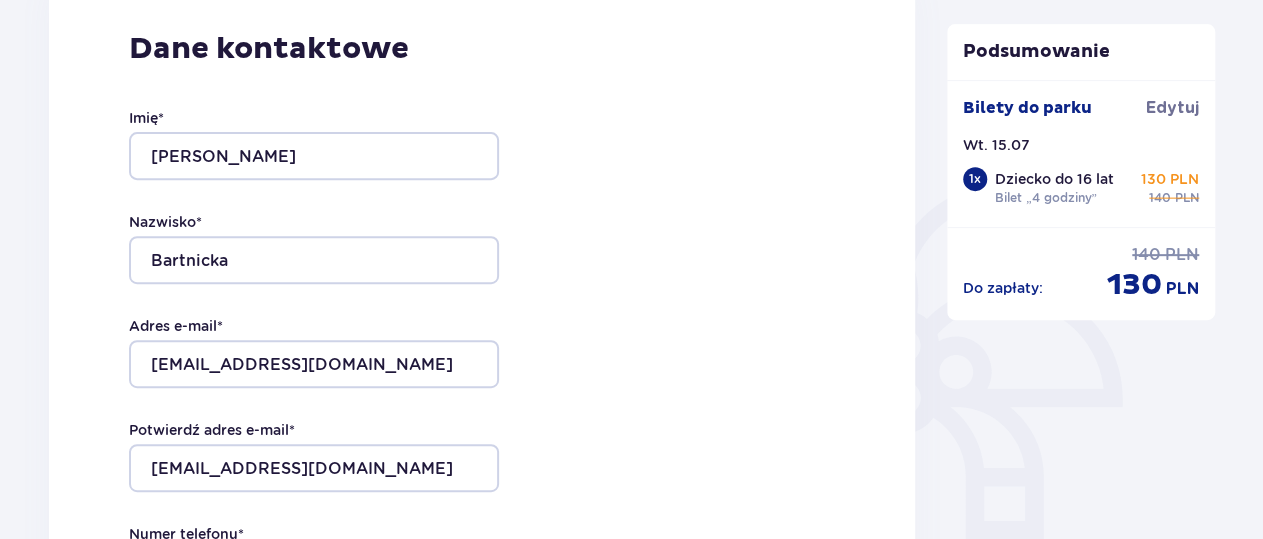 click on "Dane kontaktowe Imię * Ewa Nazwisko * Bartnicka Adres e-mail * ewamqj@gmail.com Potwierdź adres e-mail * ewamqj@gmail.com Numer telefonu * 533121946 Numer telefonu, wraz z kodem kraju, np. 48 ​123 ​456 ​789 Chcę fakturę na firmę Jeśli nie prowadzisz działalności gospodarczej lub innej spółki, automatycznie wystawimy Ci fakturę imienną. Dodaj adres do faktury imiennej" at bounding box center (482, 394) 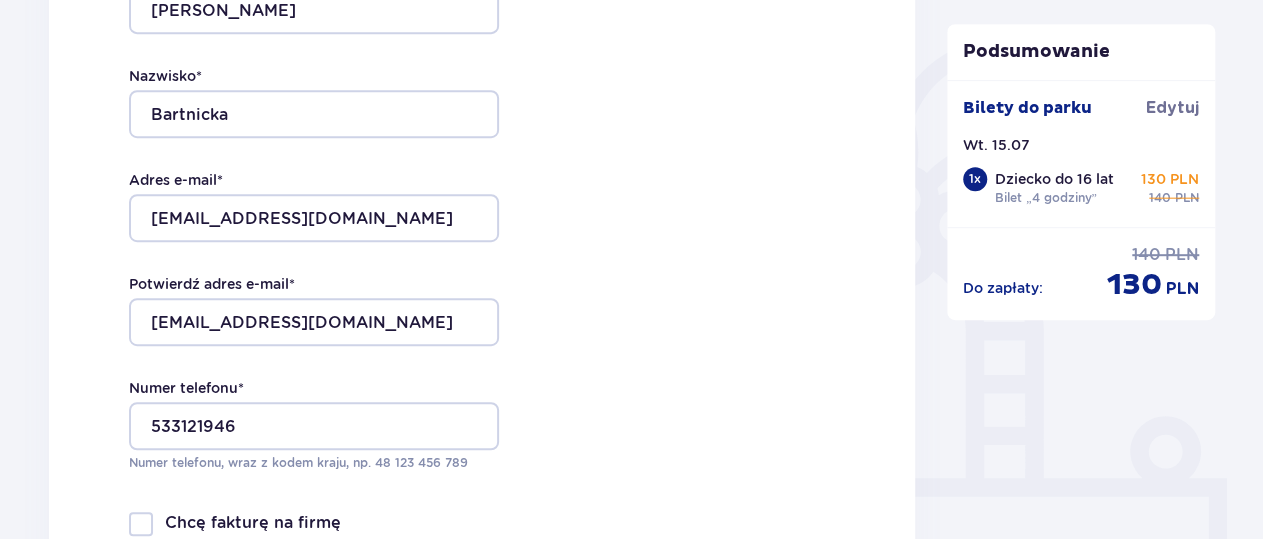 scroll, scrollTop: 520, scrollLeft: 0, axis: vertical 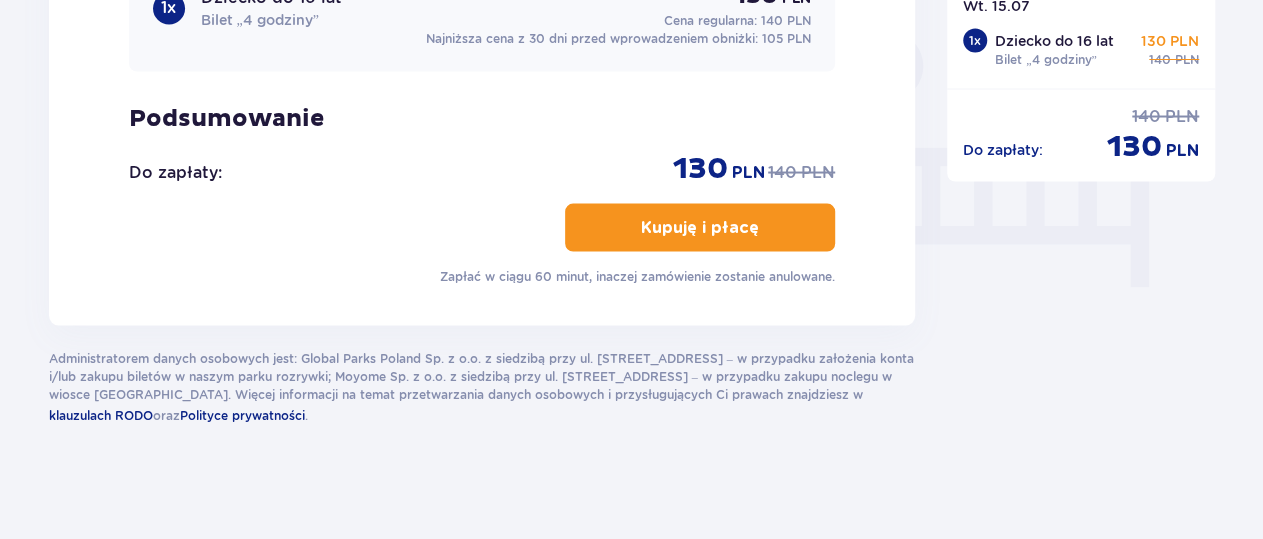click on "Kupuję i płacę" at bounding box center [700, 227] 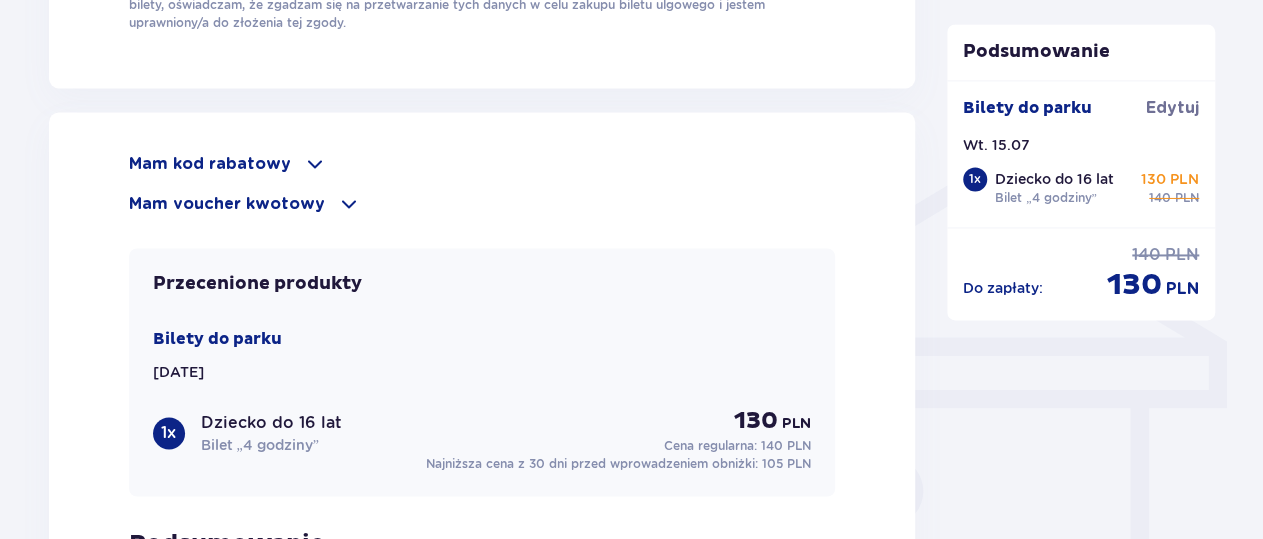 scroll, scrollTop: 1664, scrollLeft: 0, axis: vertical 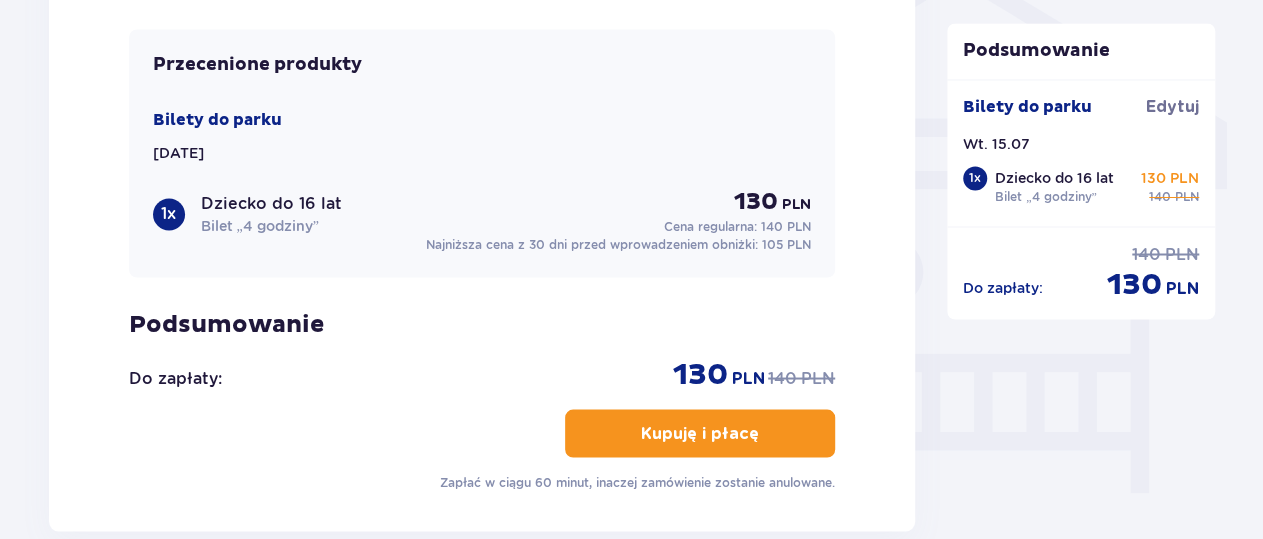 click on "Kupuję i płacę" at bounding box center [700, 433] 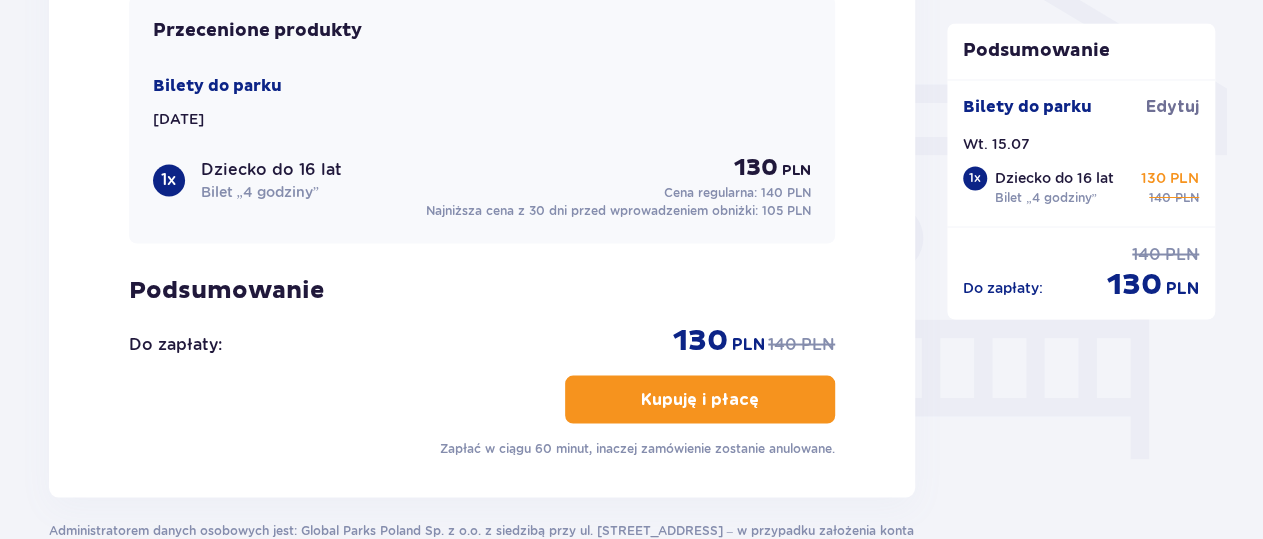 scroll, scrollTop: 1662, scrollLeft: 0, axis: vertical 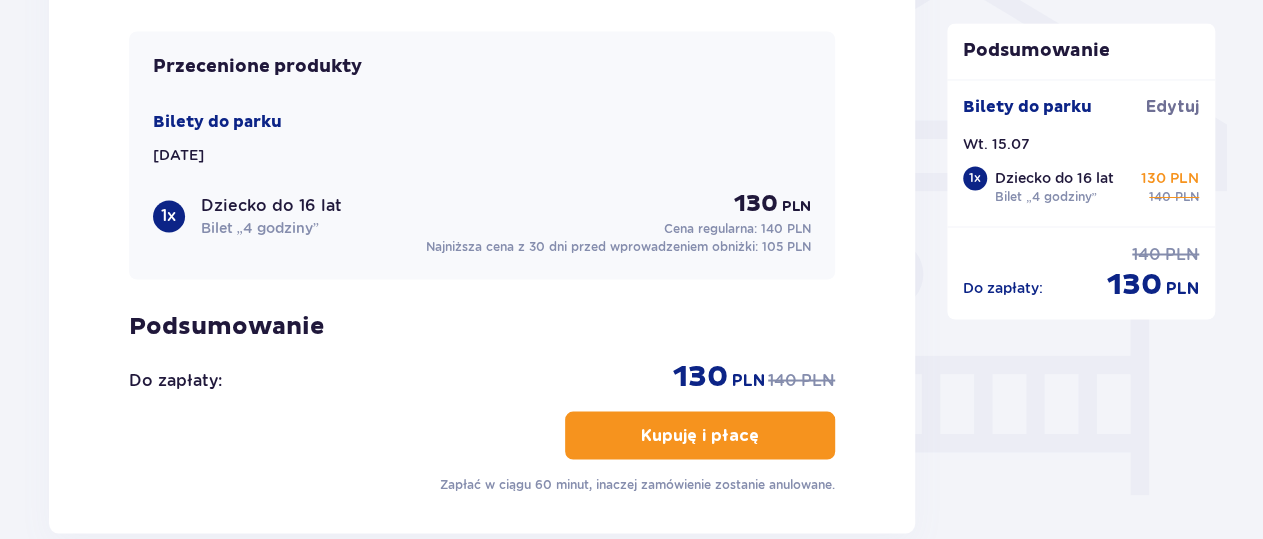 click on "Kupuję i płacę" at bounding box center (700, 435) 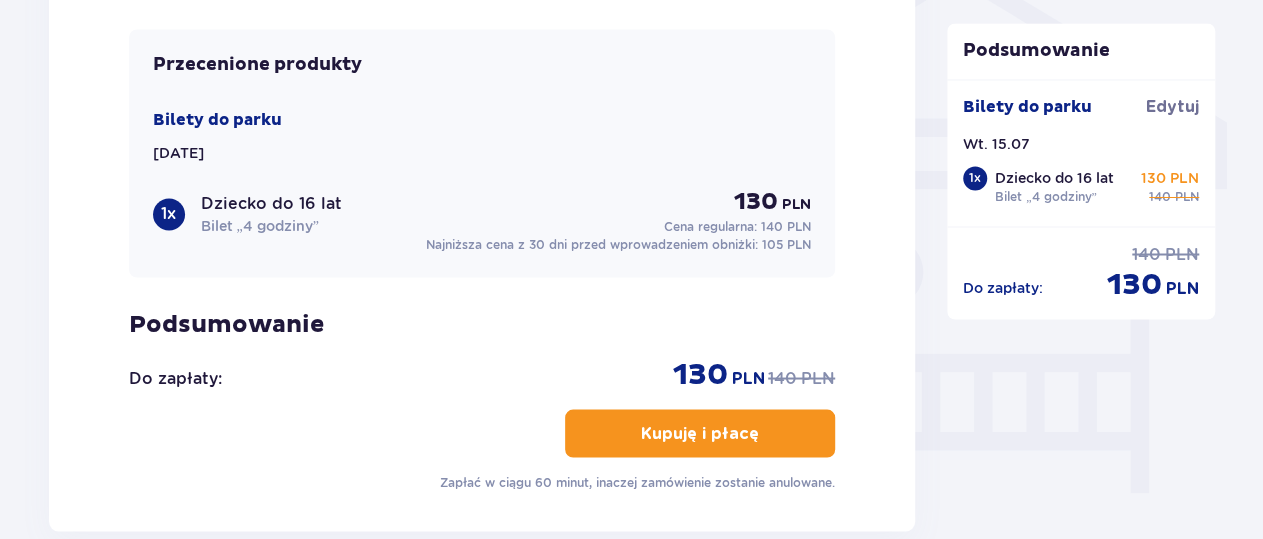 scroll, scrollTop: 1870, scrollLeft: 0, axis: vertical 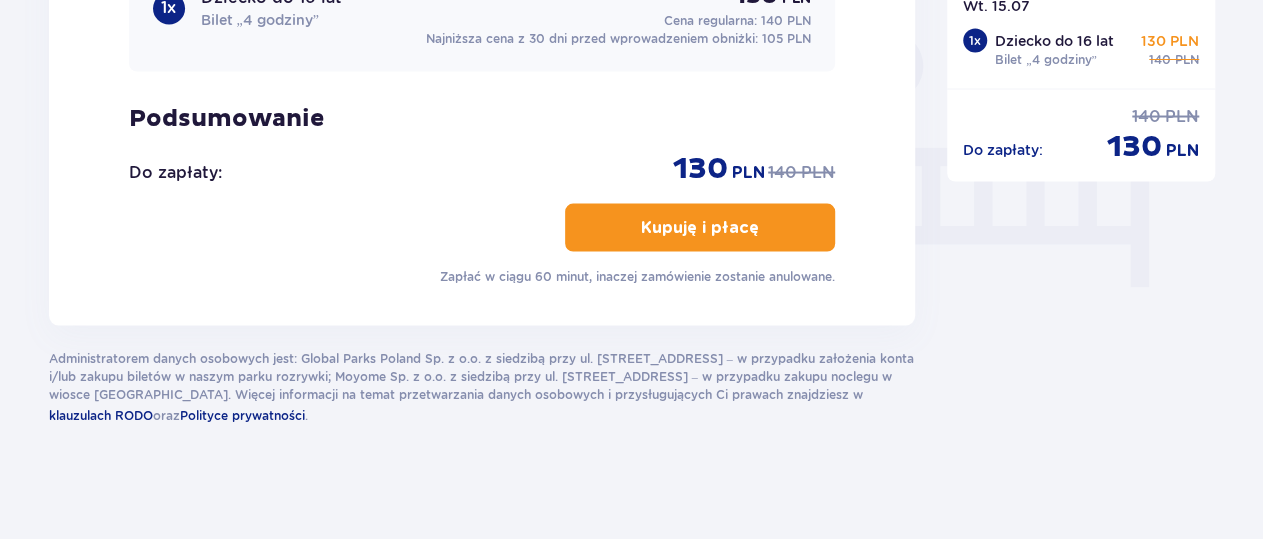 click on "Kupuję i płacę" at bounding box center (700, 227) 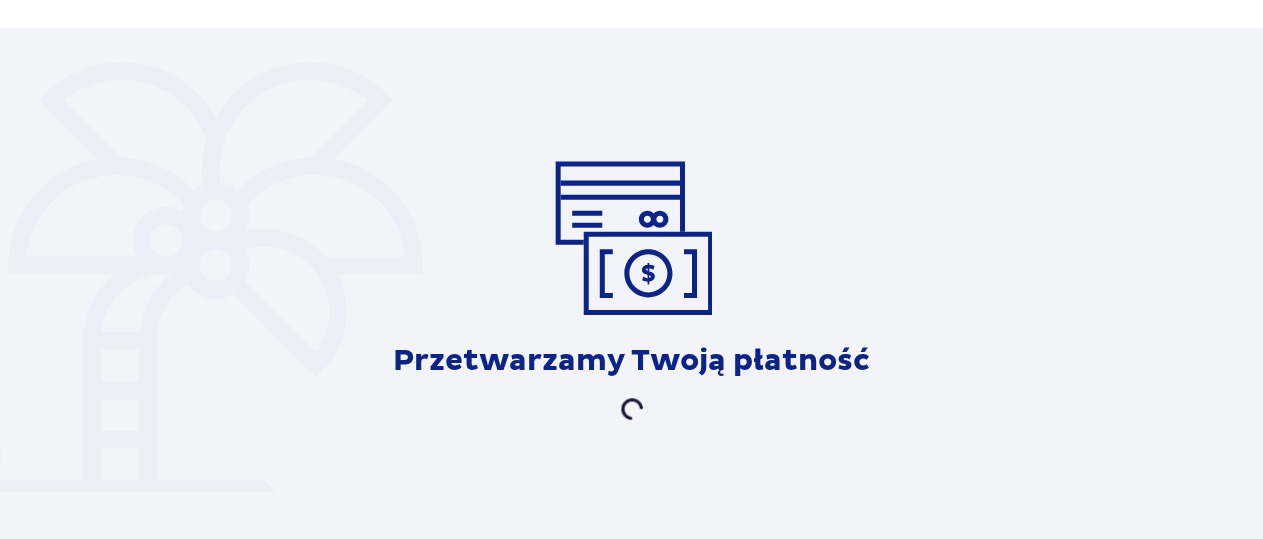 scroll, scrollTop: 58, scrollLeft: 0, axis: vertical 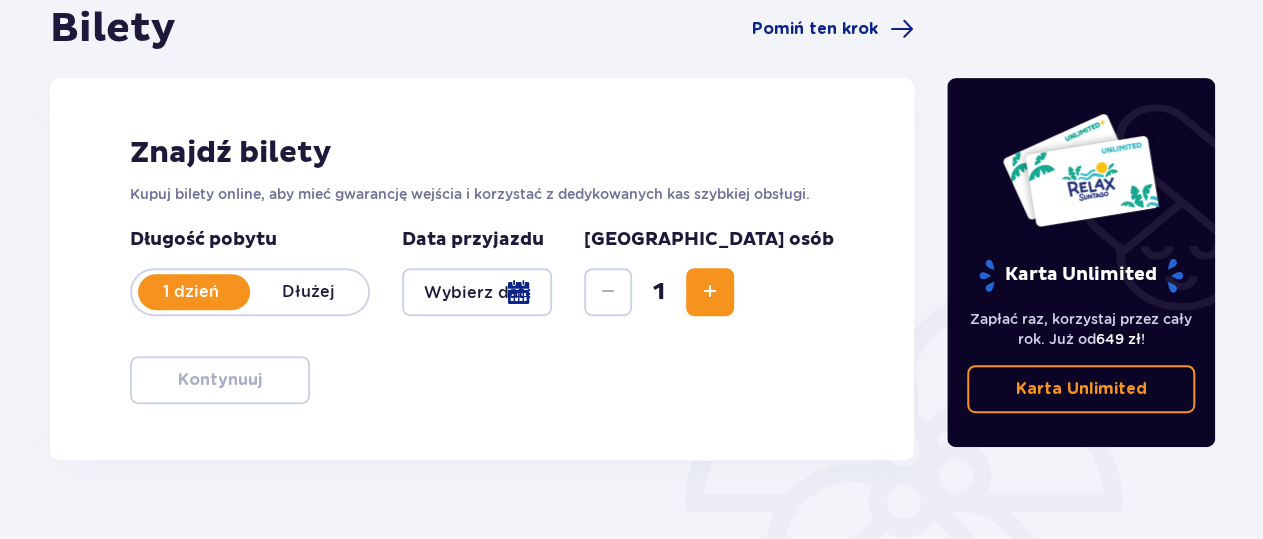 click at bounding box center [477, 292] 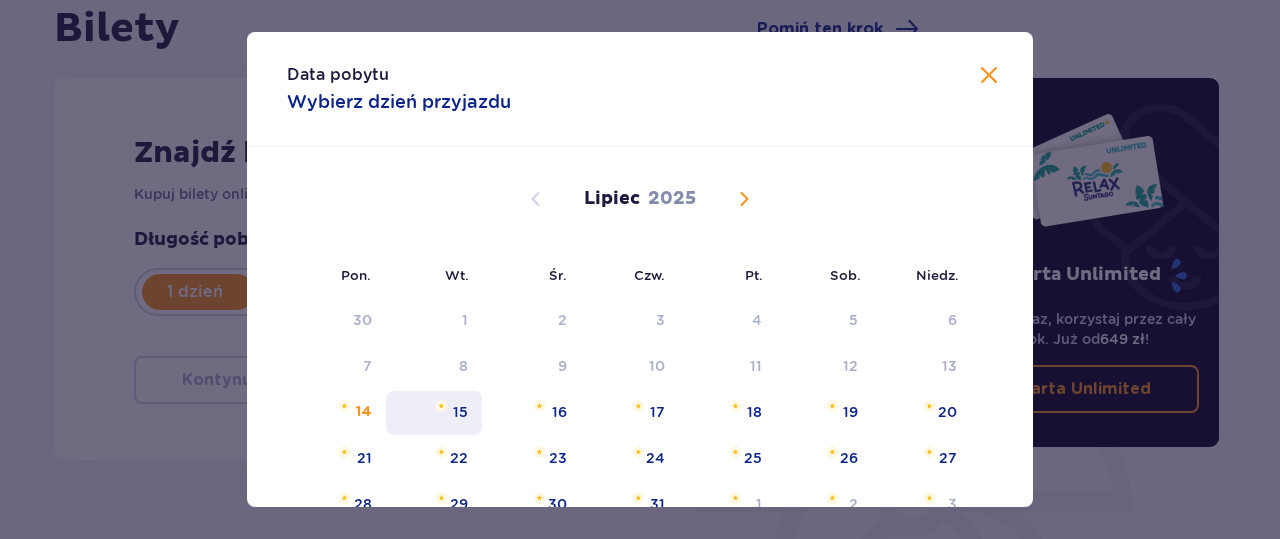 click on "15" at bounding box center (434, 413) 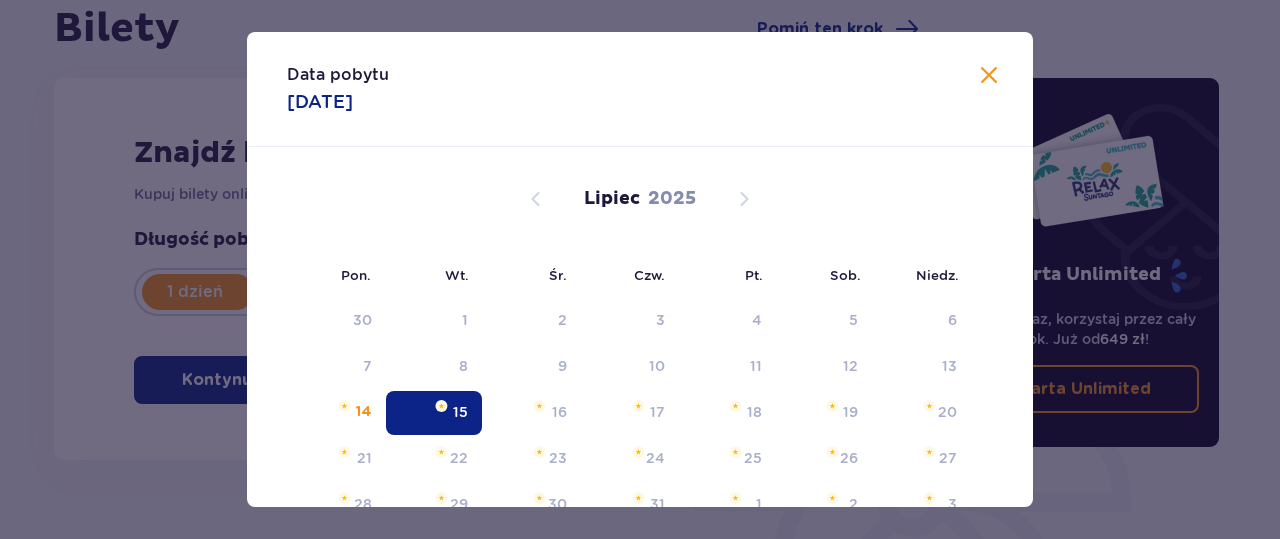 type on "[DATE]" 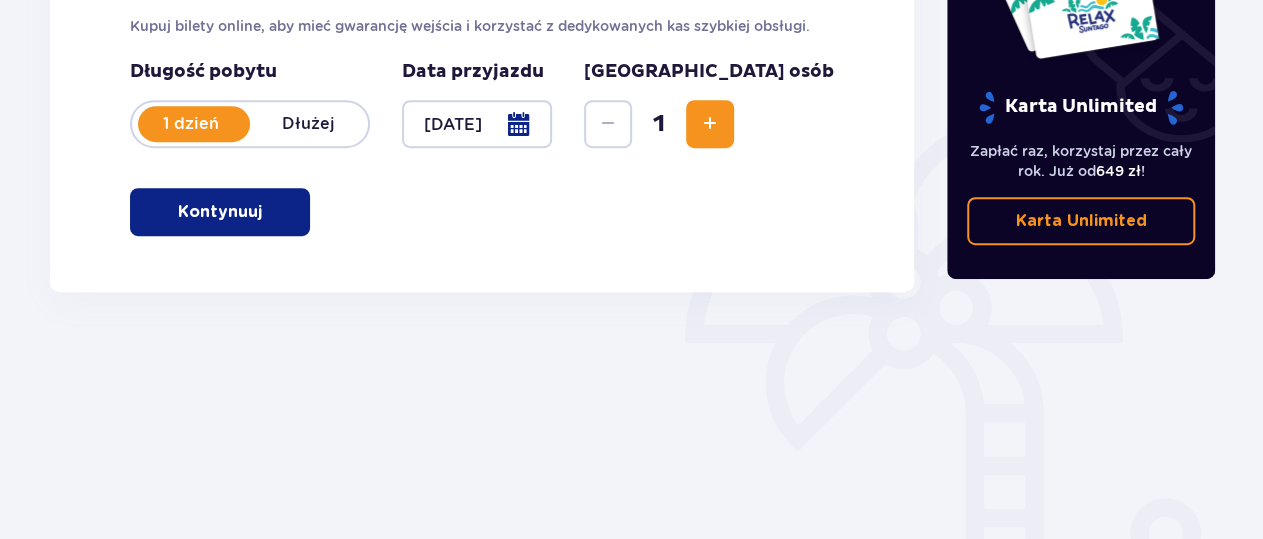 scroll, scrollTop: 416, scrollLeft: 0, axis: vertical 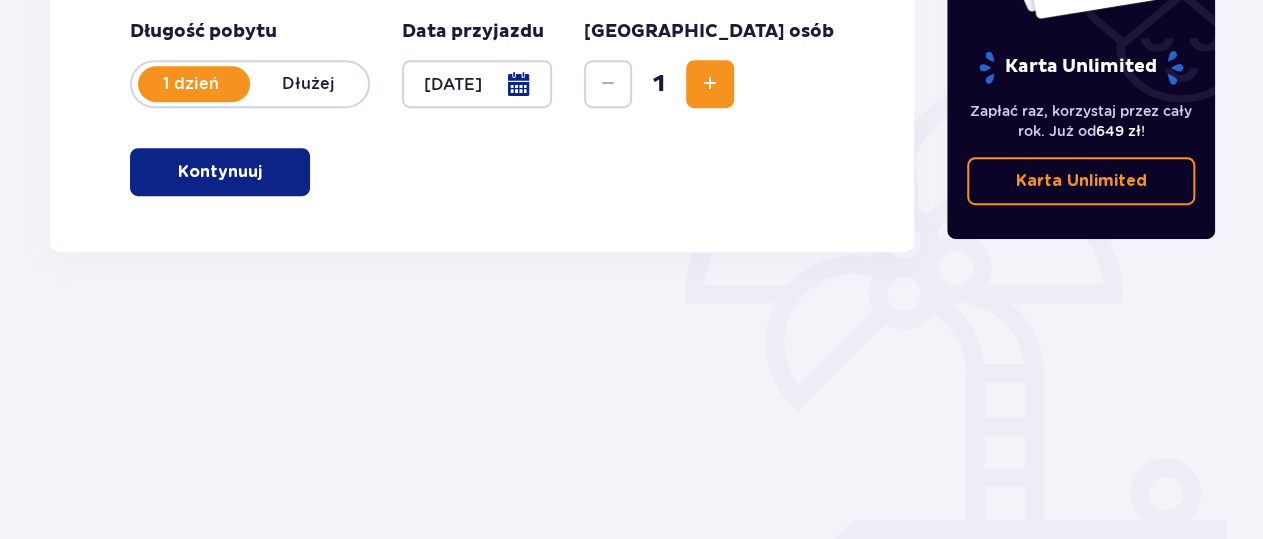 click on "Kontynuuj" at bounding box center (220, 172) 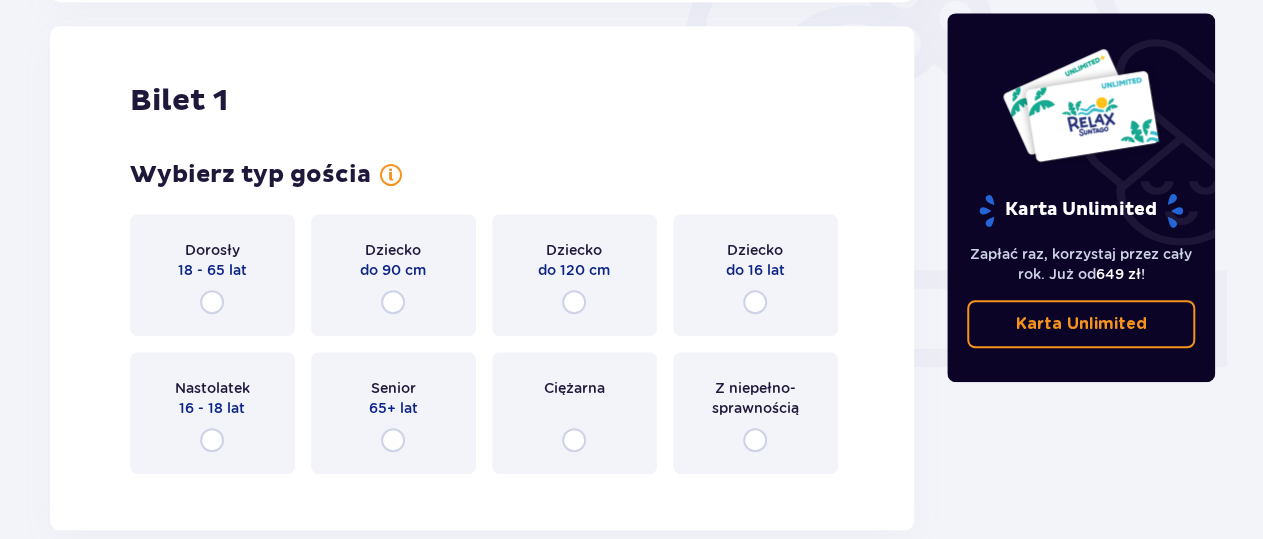 scroll, scrollTop: 668, scrollLeft: 0, axis: vertical 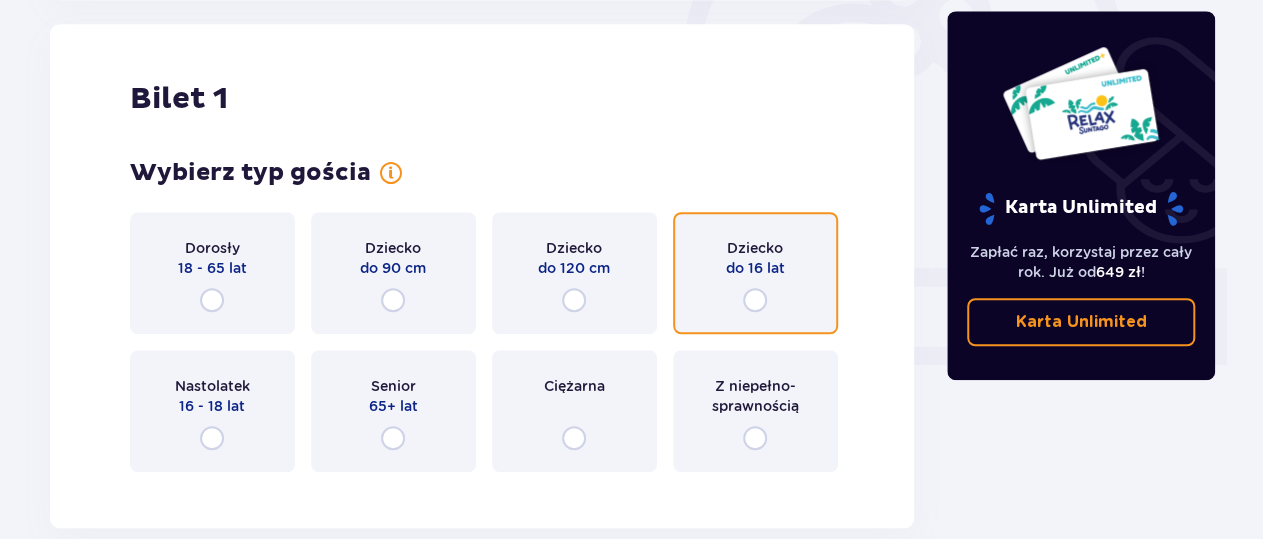 click at bounding box center (755, 300) 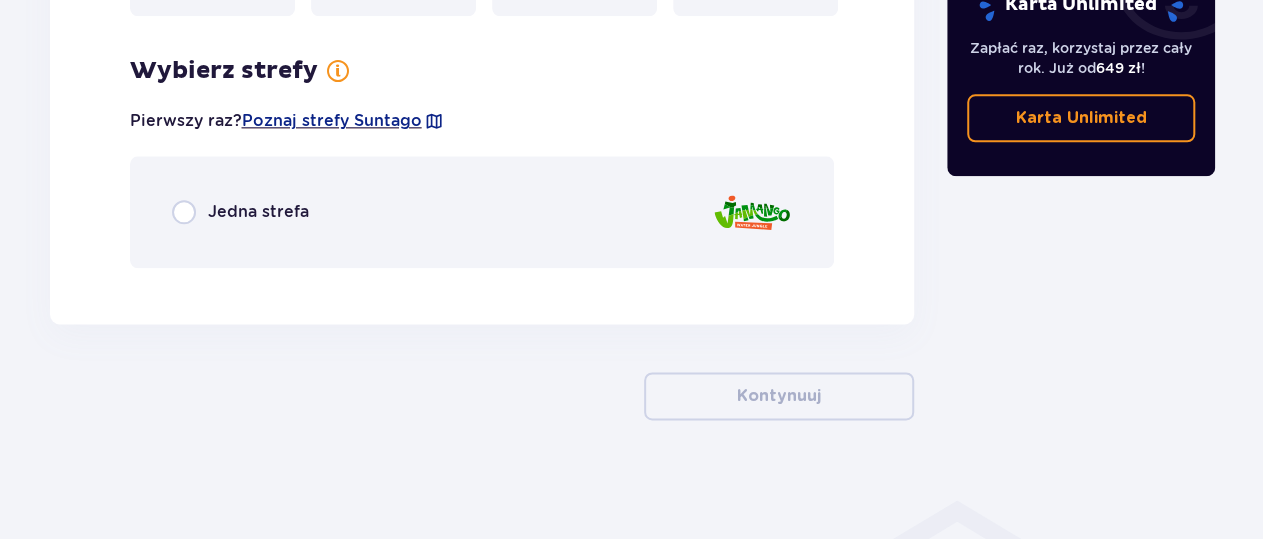 scroll, scrollTop: 1124, scrollLeft: 0, axis: vertical 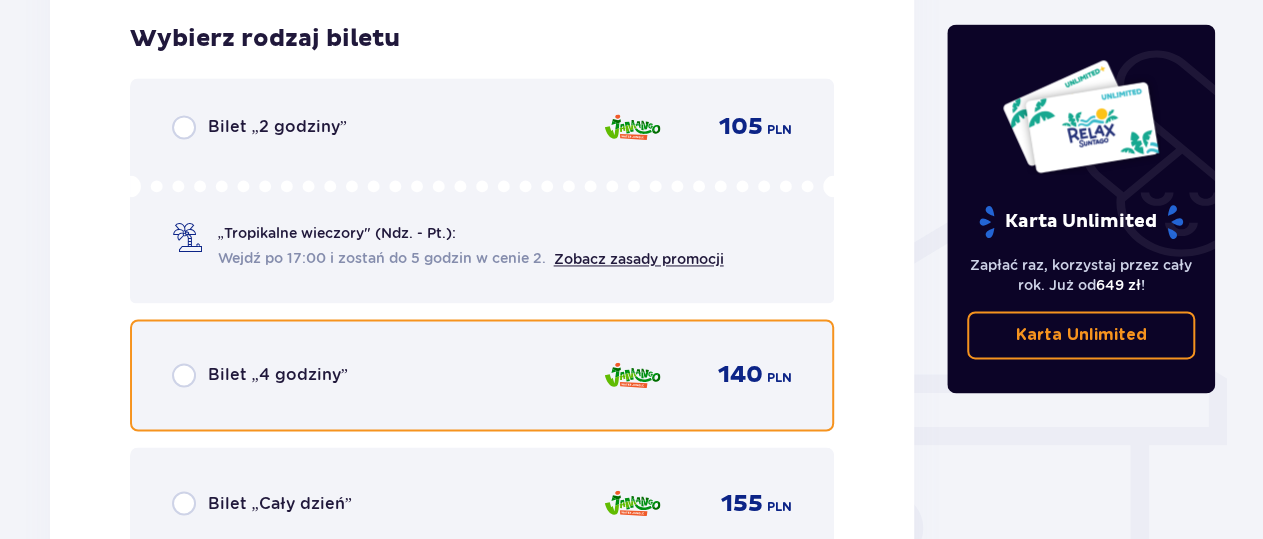click at bounding box center (184, 375) 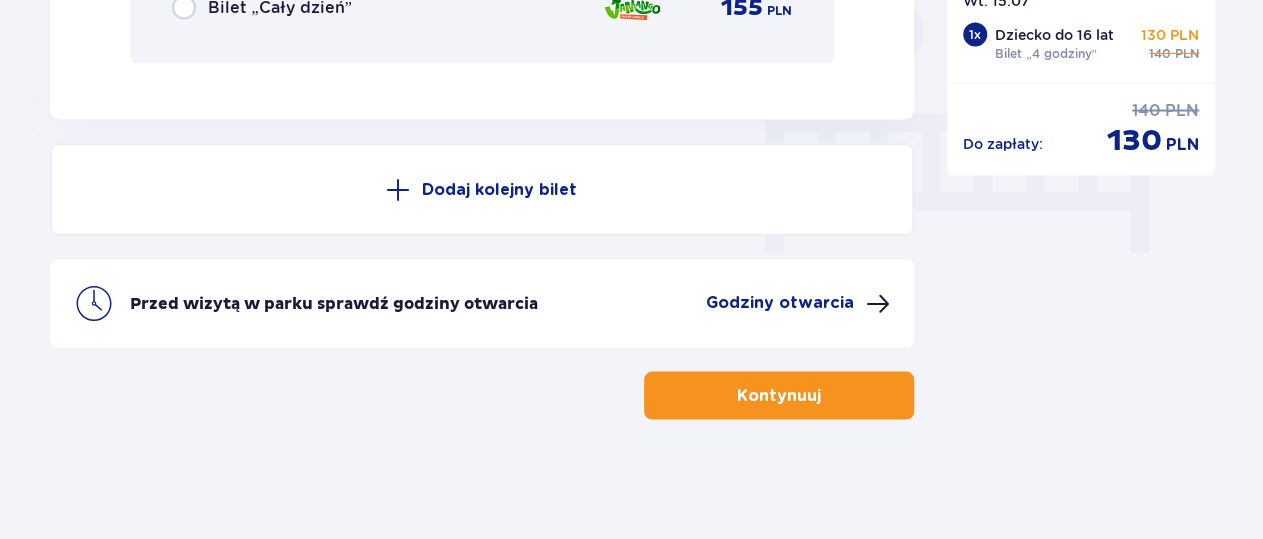 scroll, scrollTop: 1904, scrollLeft: 0, axis: vertical 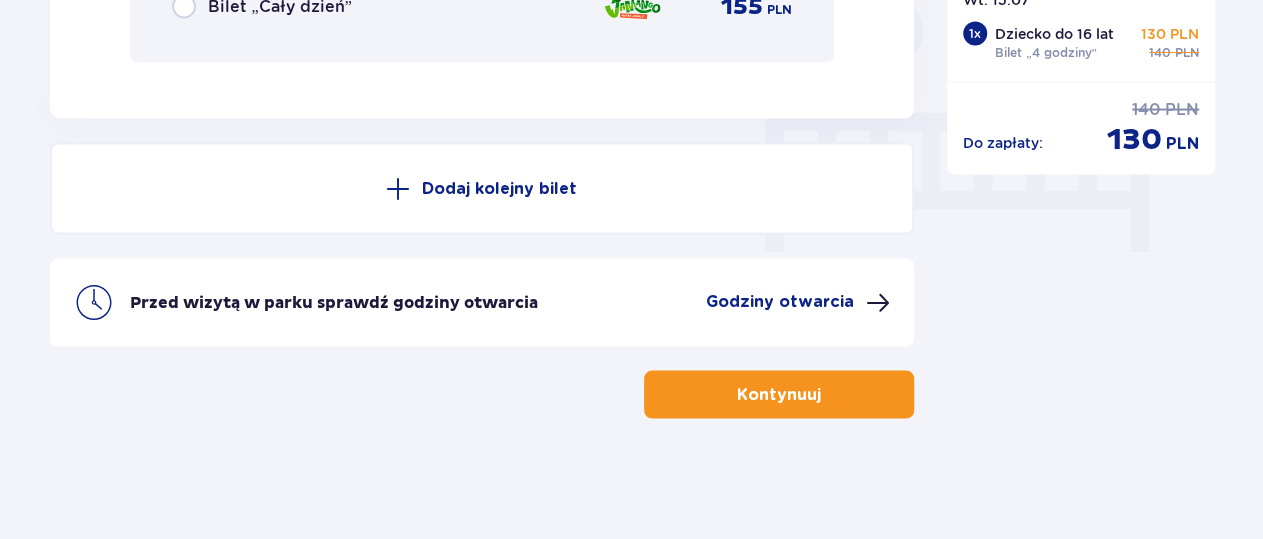 click on "Kontynuuj" at bounding box center [779, 395] 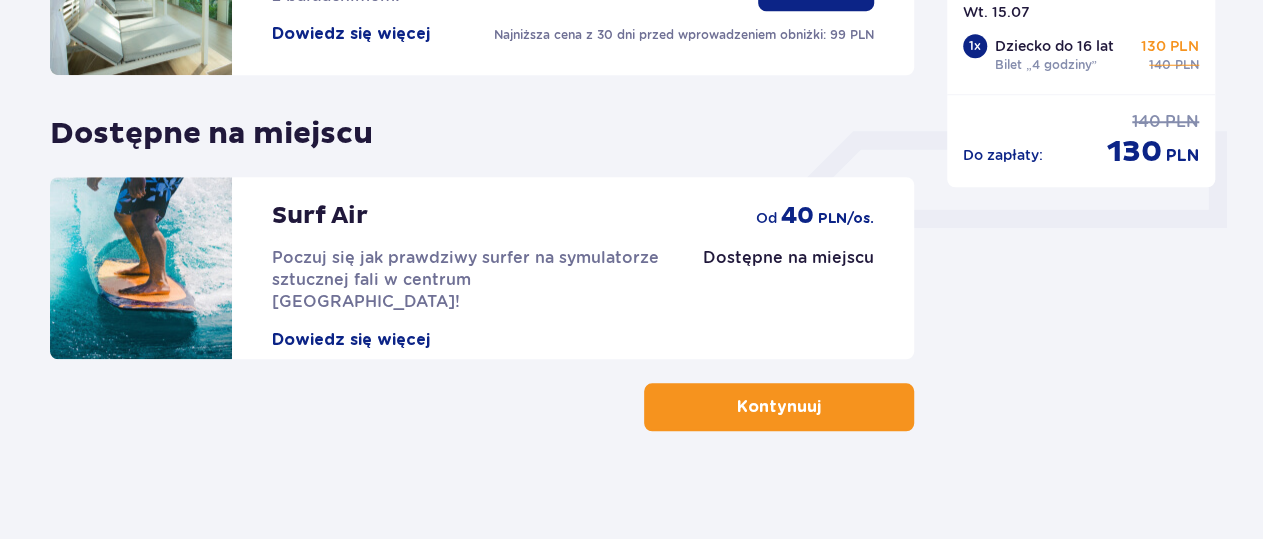 scroll, scrollTop: 816, scrollLeft: 0, axis: vertical 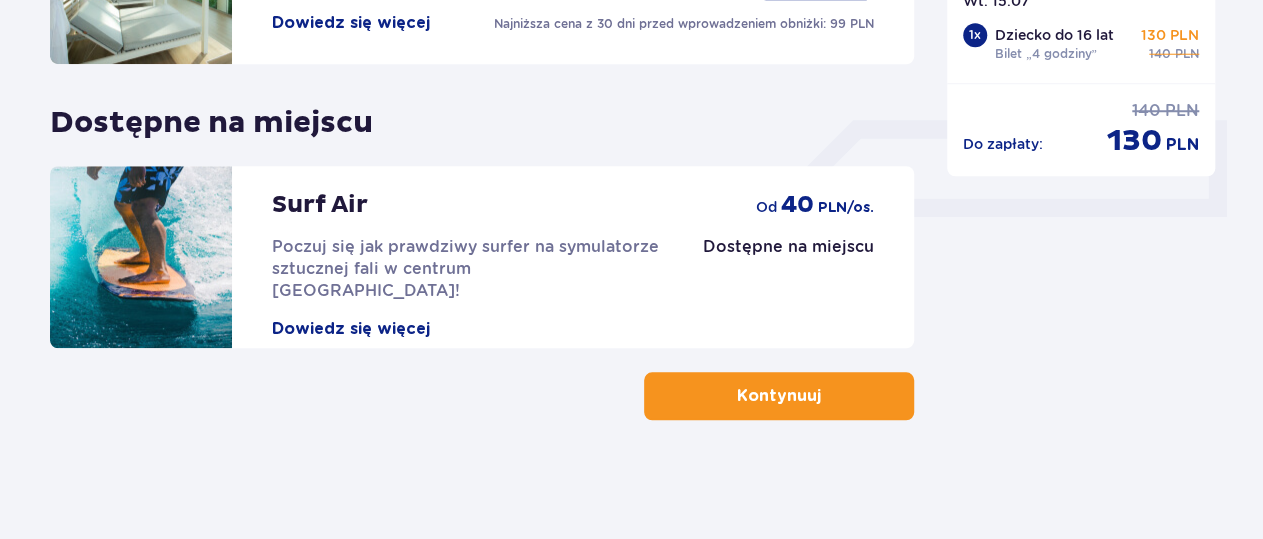 click on "Kontynuuj" at bounding box center (779, 396) 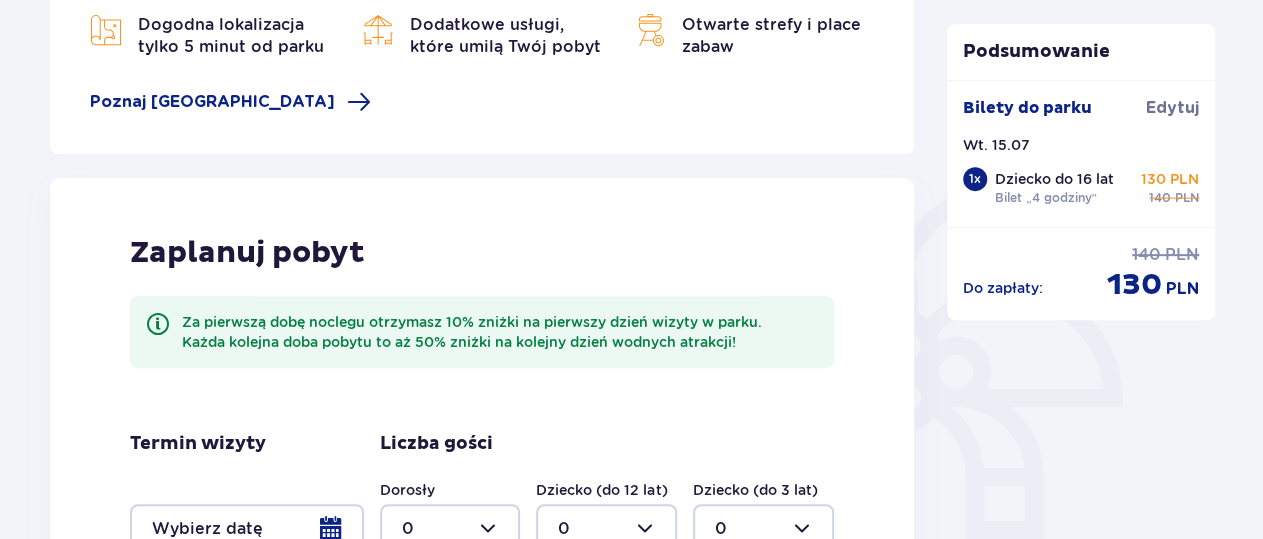 scroll, scrollTop: 662, scrollLeft: 0, axis: vertical 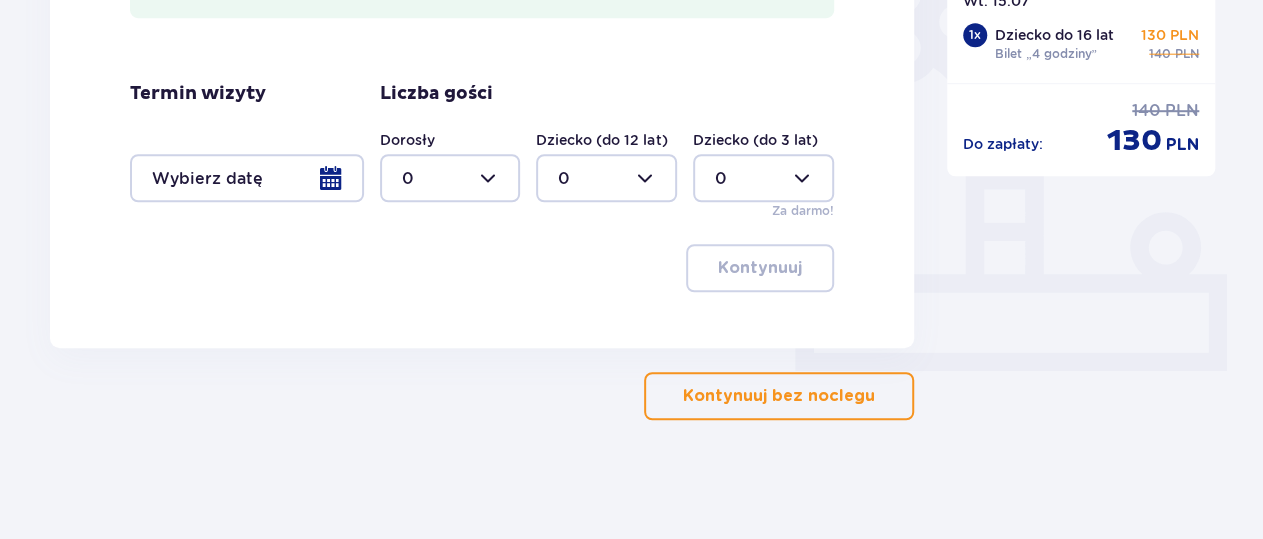 click on "Kontynuuj bez noclegu" at bounding box center (779, 396) 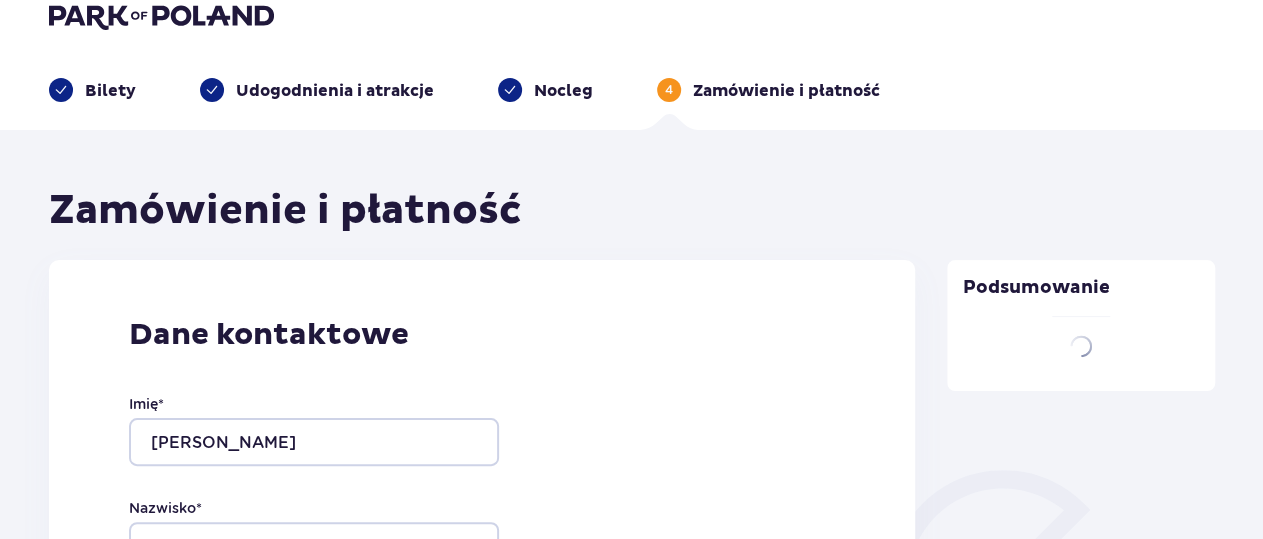 type on "Ewa" 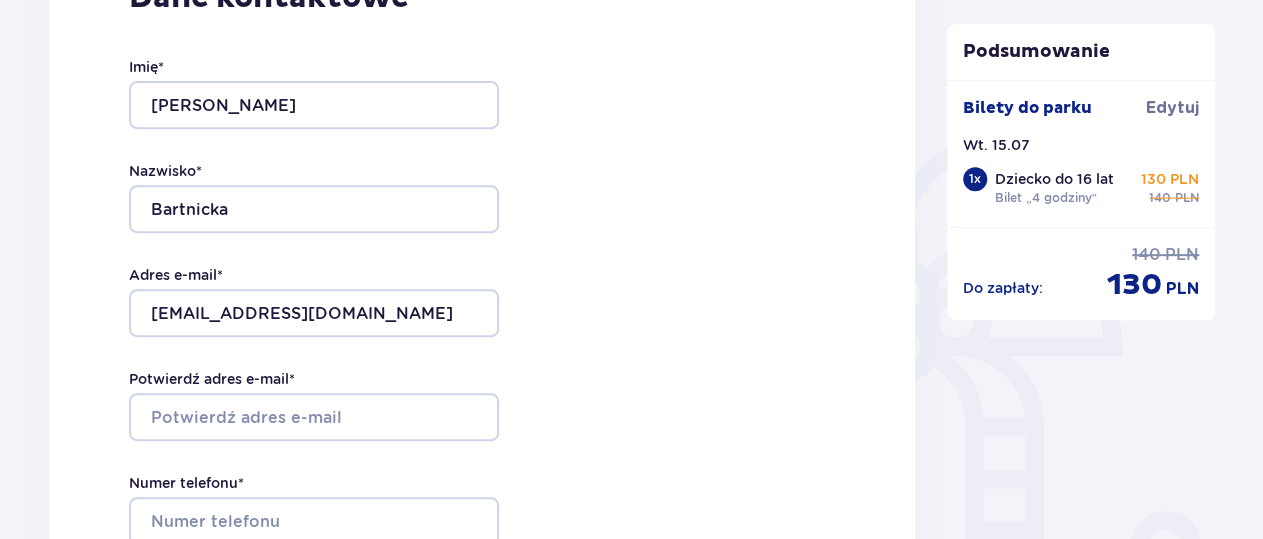 scroll, scrollTop: 520, scrollLeft: 0, axis: vertical 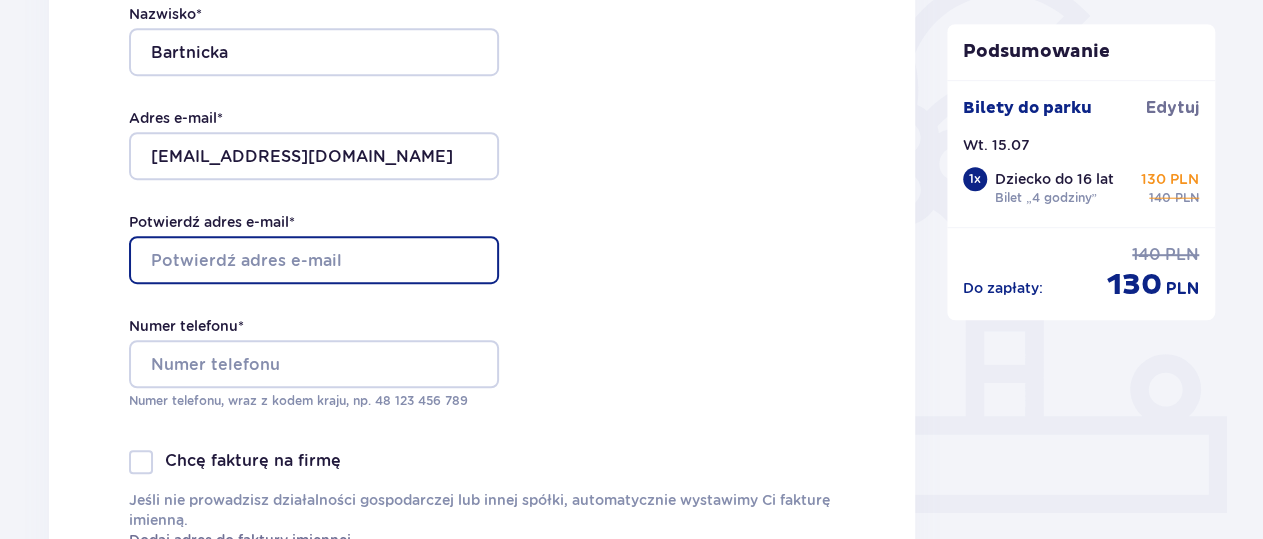 click on "Potwierdź adres e-mail *" at bounding box center (314, 260) 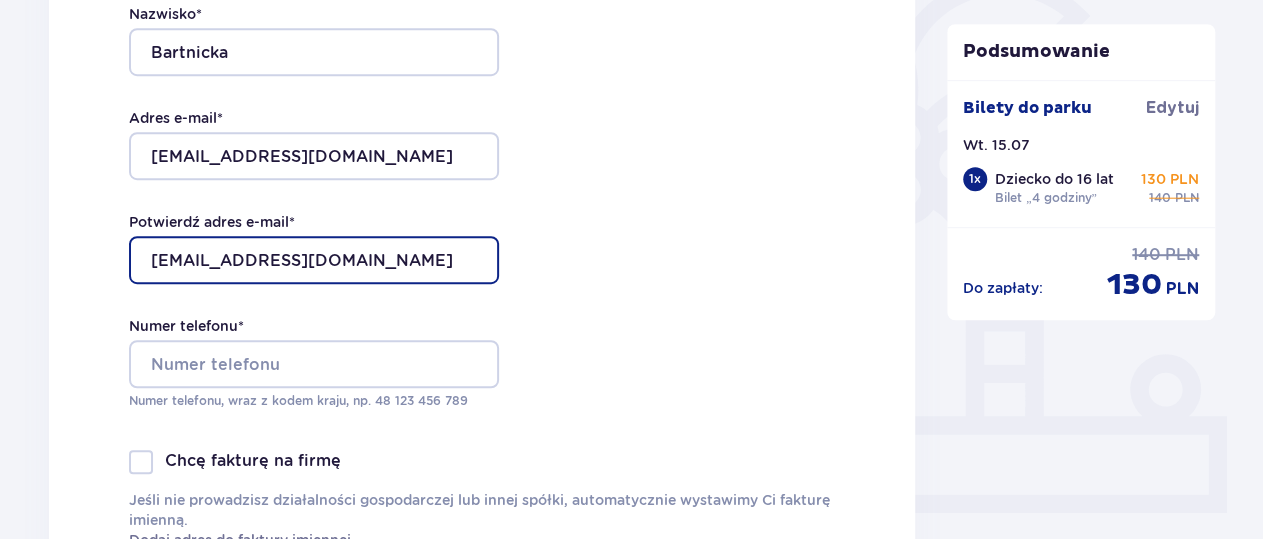 type on "ewamqj@gmail.com" 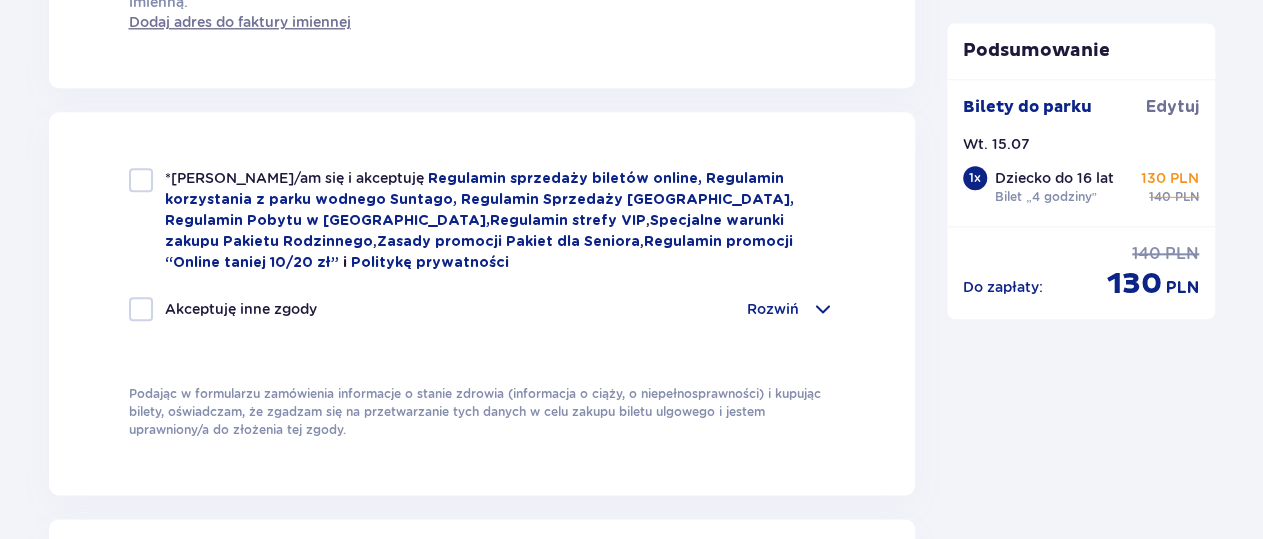 scroll, scrollTop: 1040, scrollLeft: 0, axis: vertical 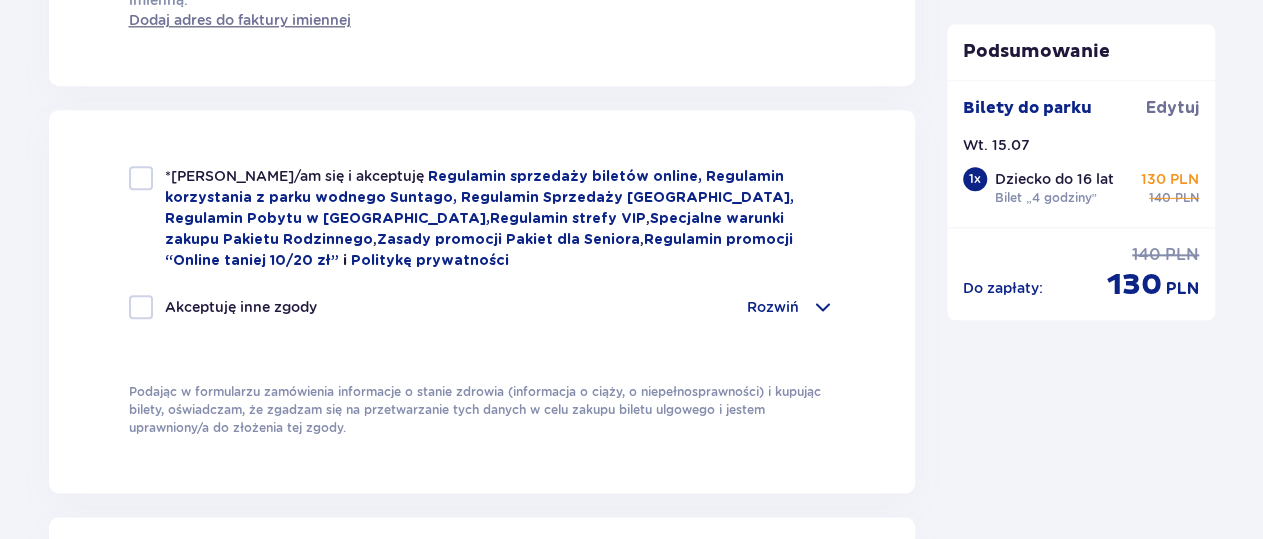 type on "533121946" 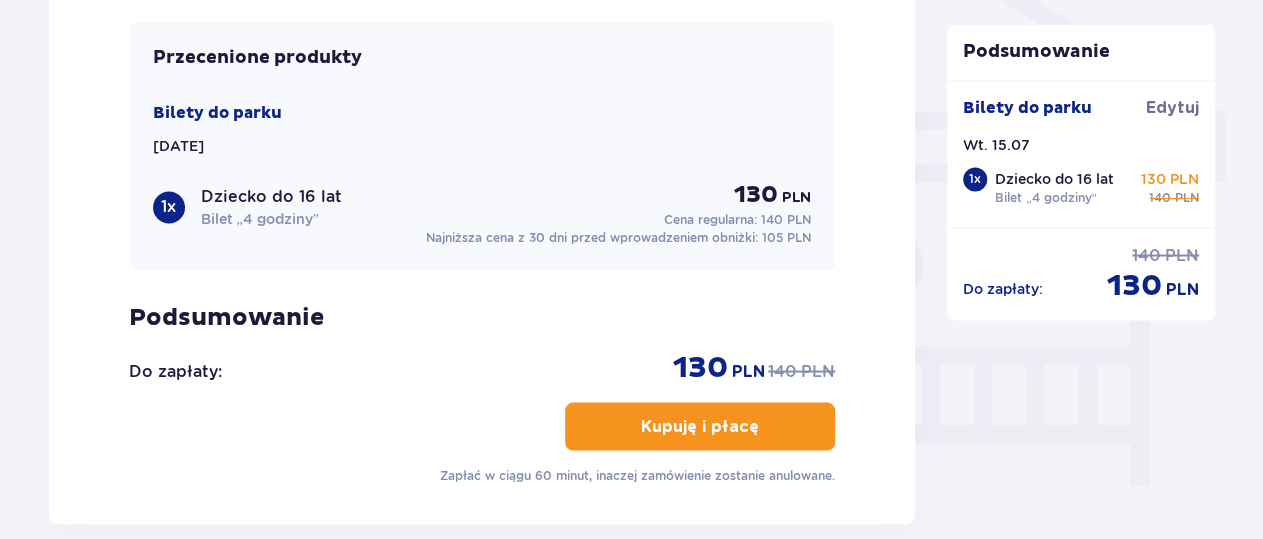 scroll, scrollTop: 1768, scrollLeft: 0, axis: vertical 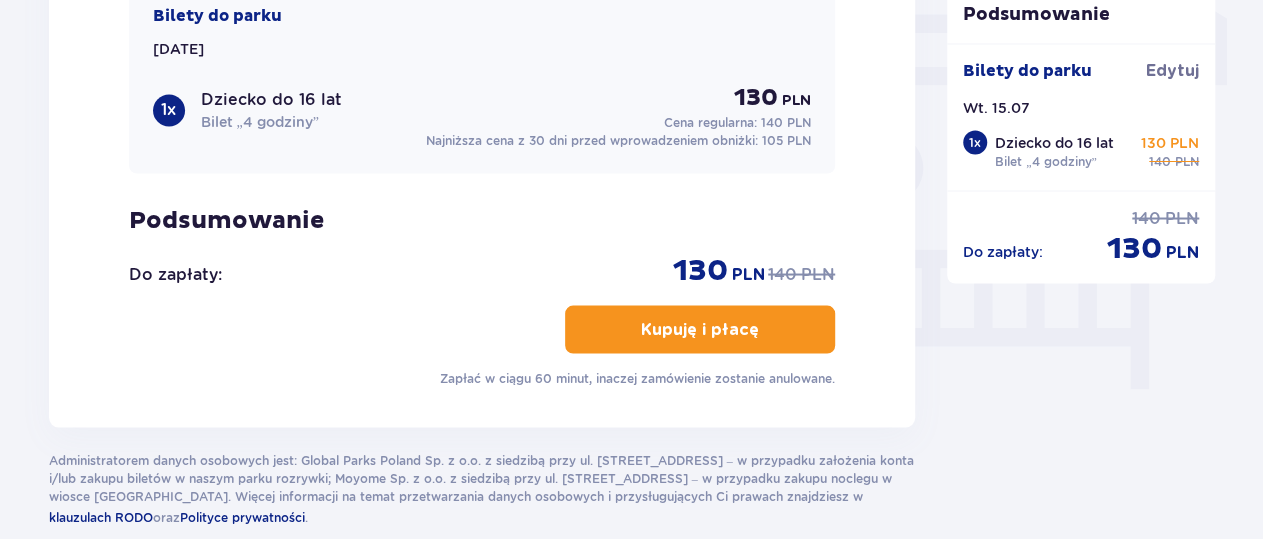 click on "Kupuję i płacę" at bounding box center (700, 329) 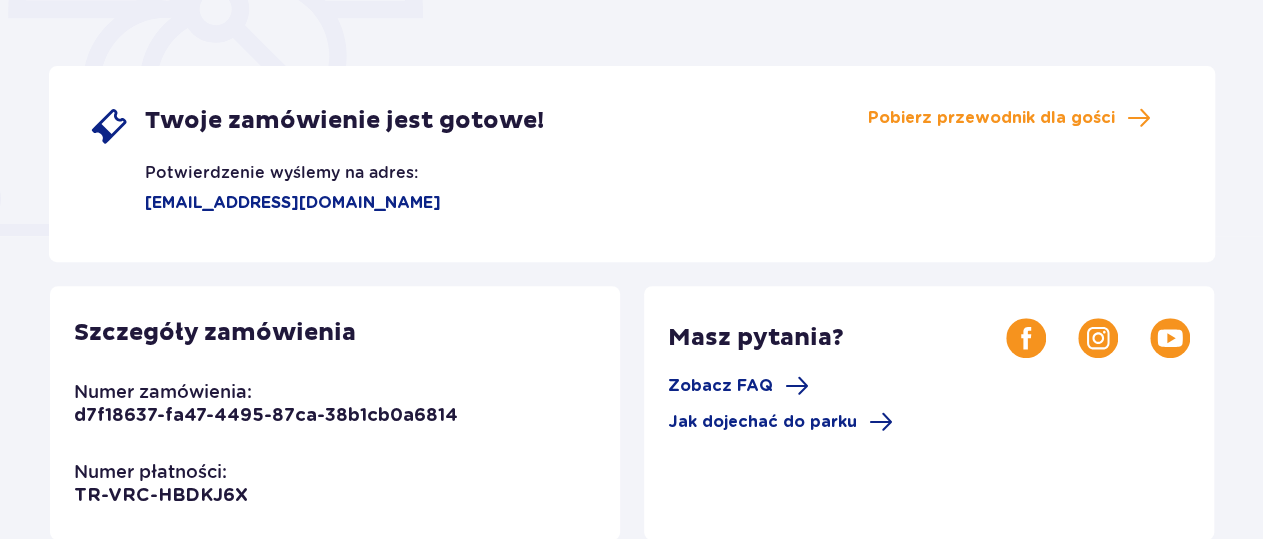 scroll, scrollTop: 416, scrollLeft: 0, axis: vertical 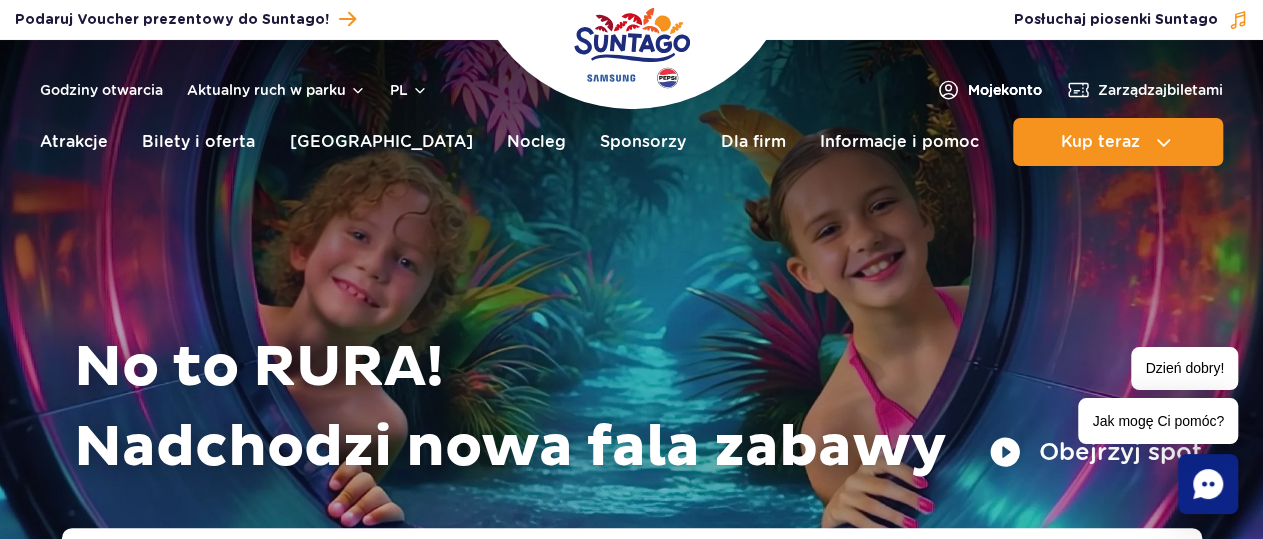 click on "Moje  konto" at bounding box center [1005, 90] 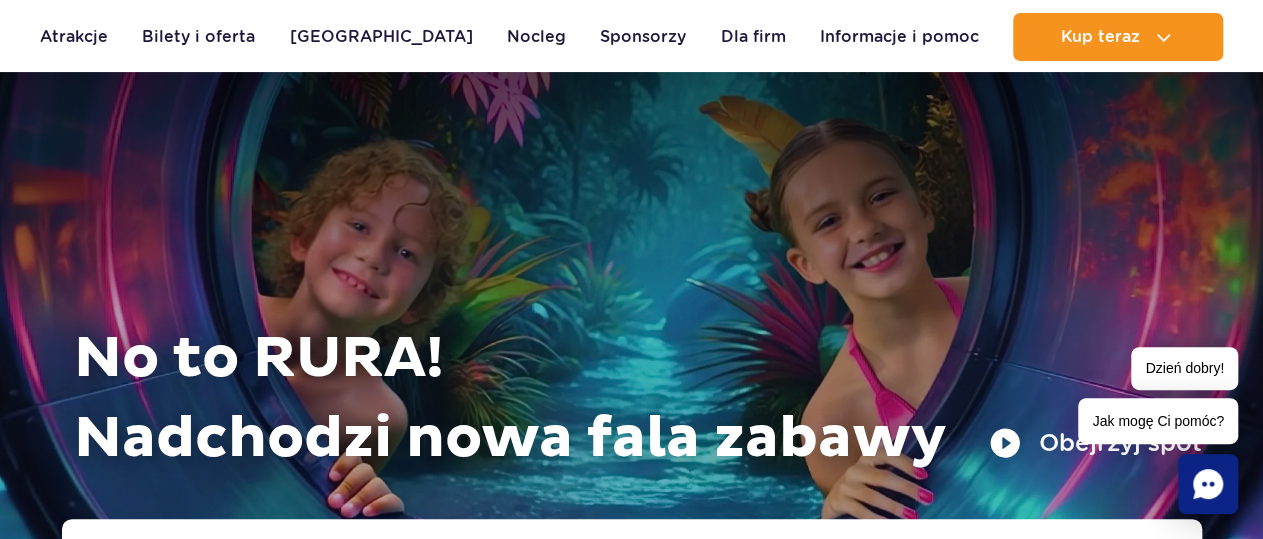 scroll, scrollTop: 0, scrollLeft: 0, axis: both 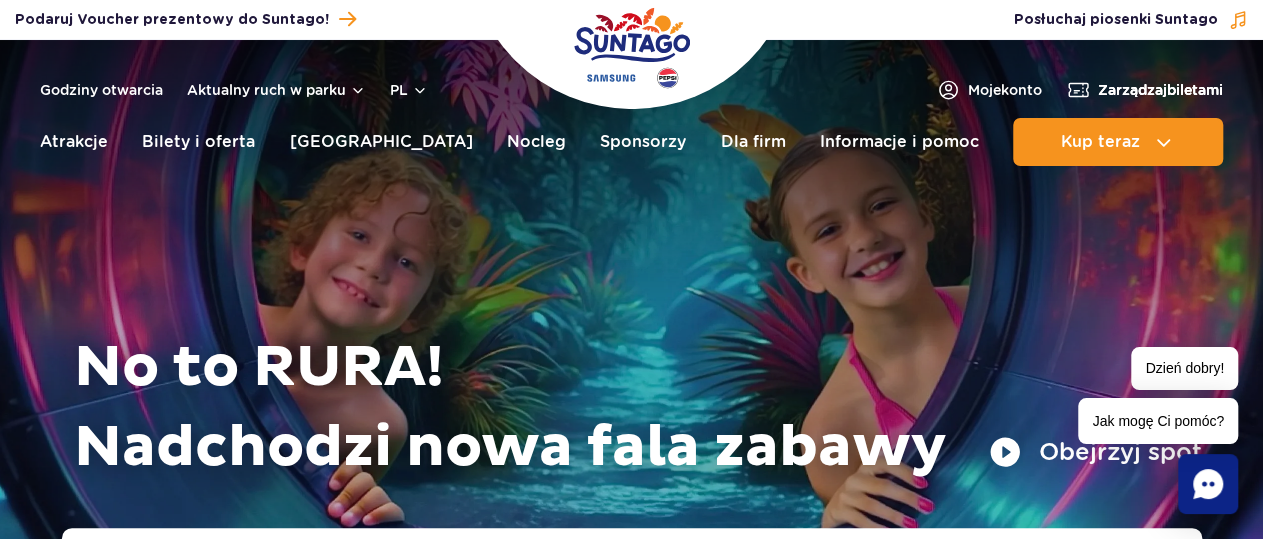 click on "Zarządzaj  biletami" at bounding box center [1160, 90] 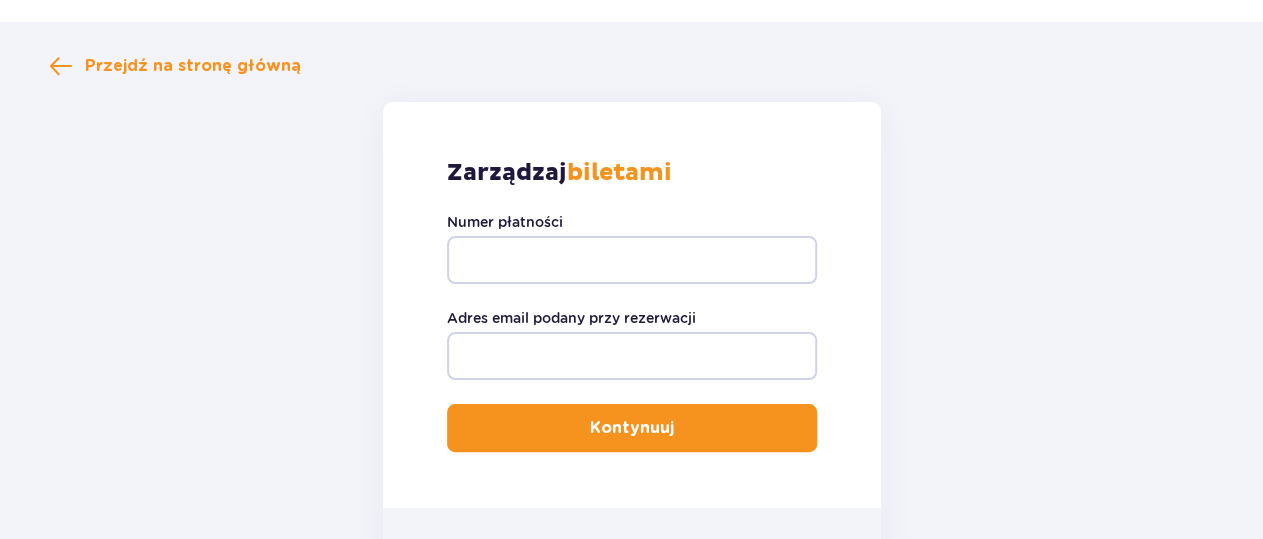 scroll, scrollTop: 0, scrollLeft: 0, axis: both 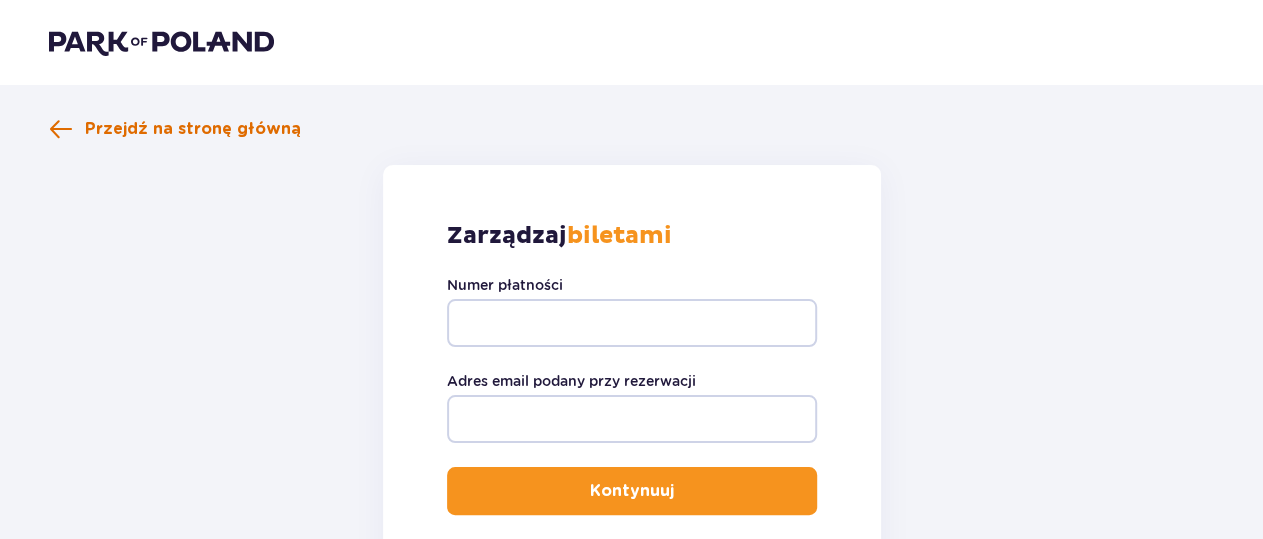 click at bounding box center [61, 129] 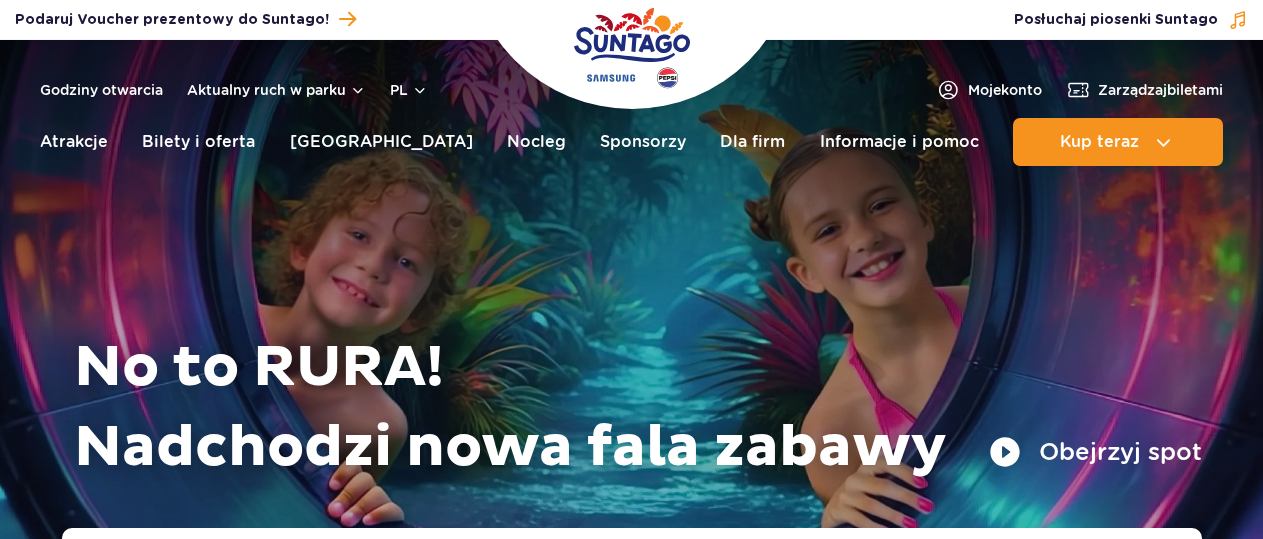 scroll, scrollTop: 0, scrollLeft: 0, axis: both 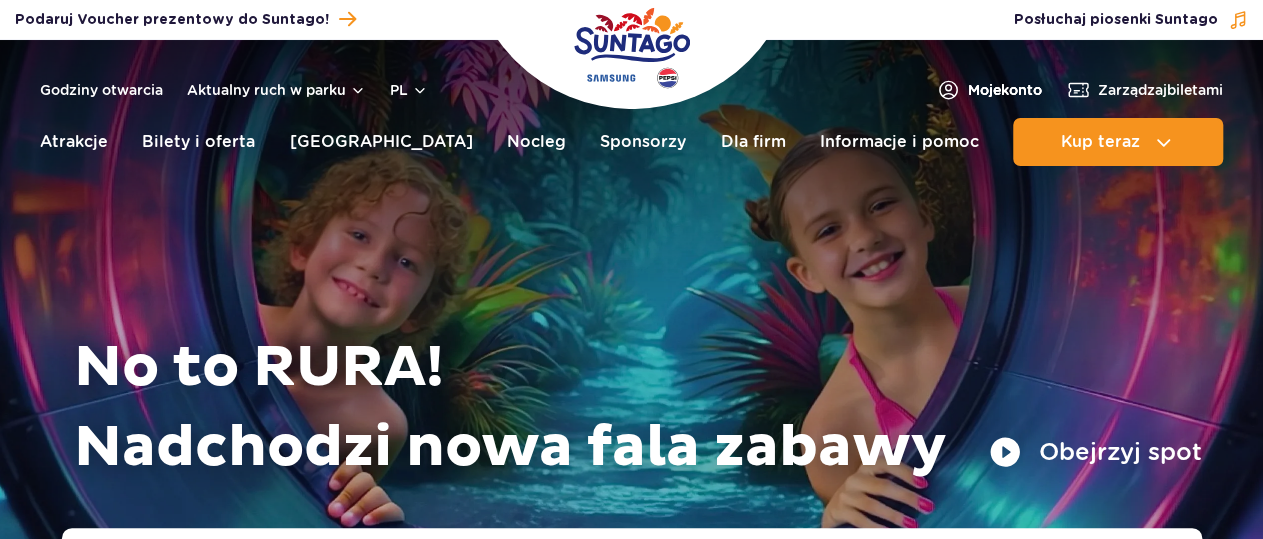 click on "Moje  konto" at bounding box center (1005, 90) 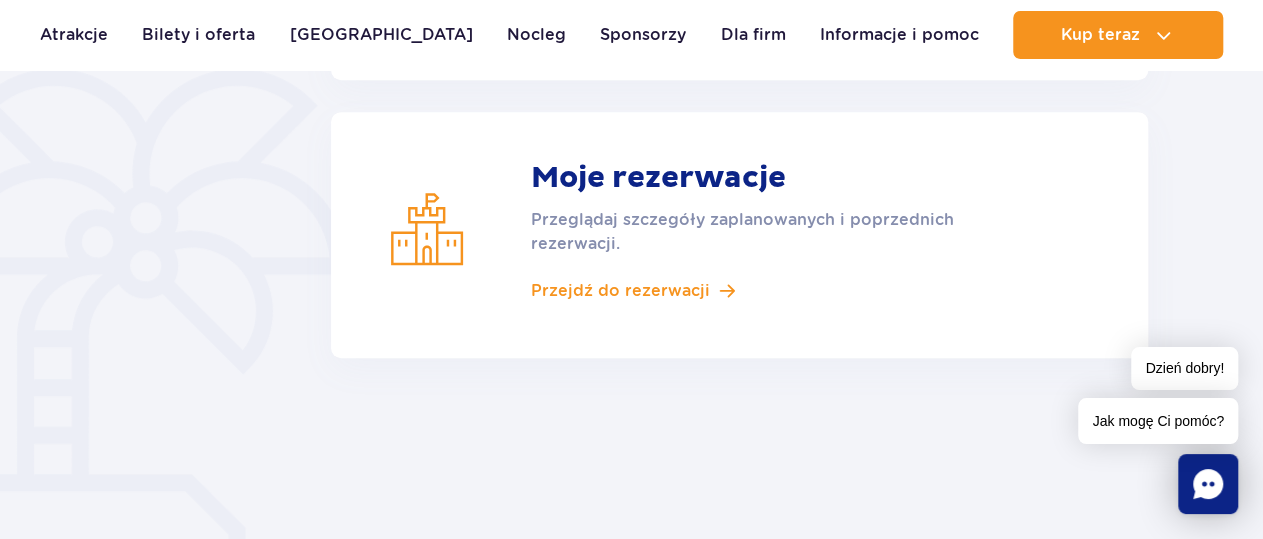 scroll, scrollTop: 624, scrollLeft: 0, axis: vertical 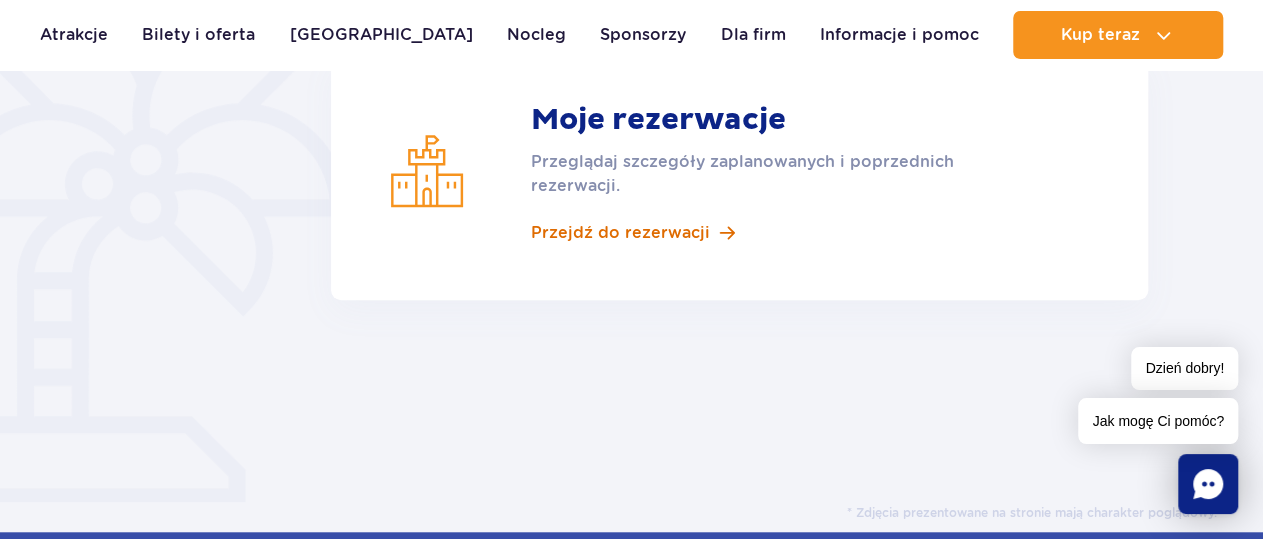 click on "Przejdź do rezerwacji" at bounding box center [620, 233] 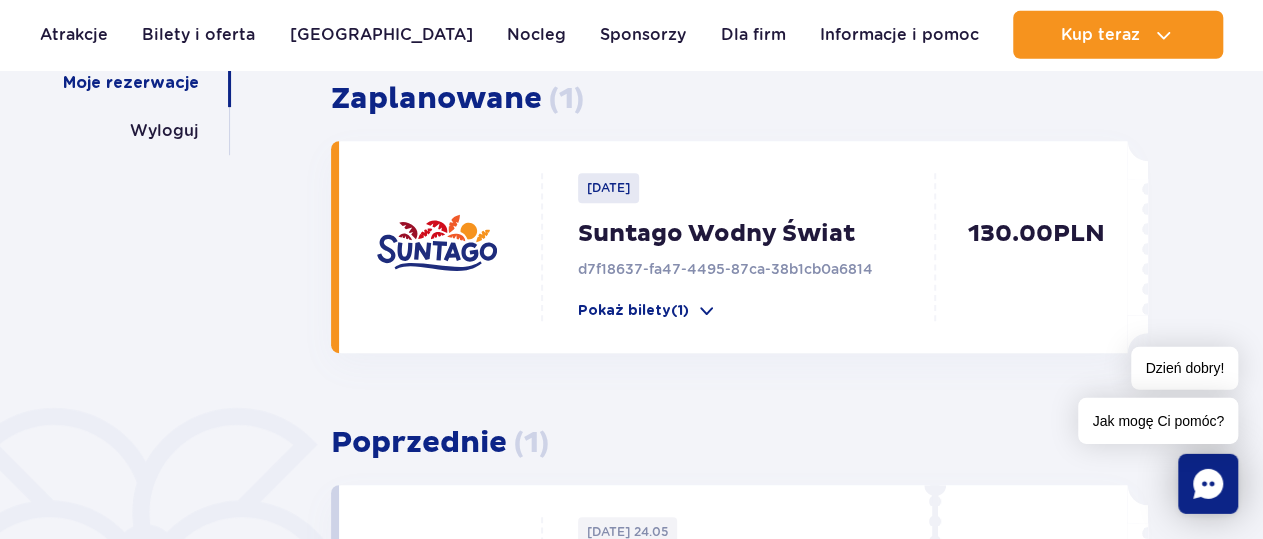 scroll, scrollTop: 312, scrollLeft: 0, axis: vertical 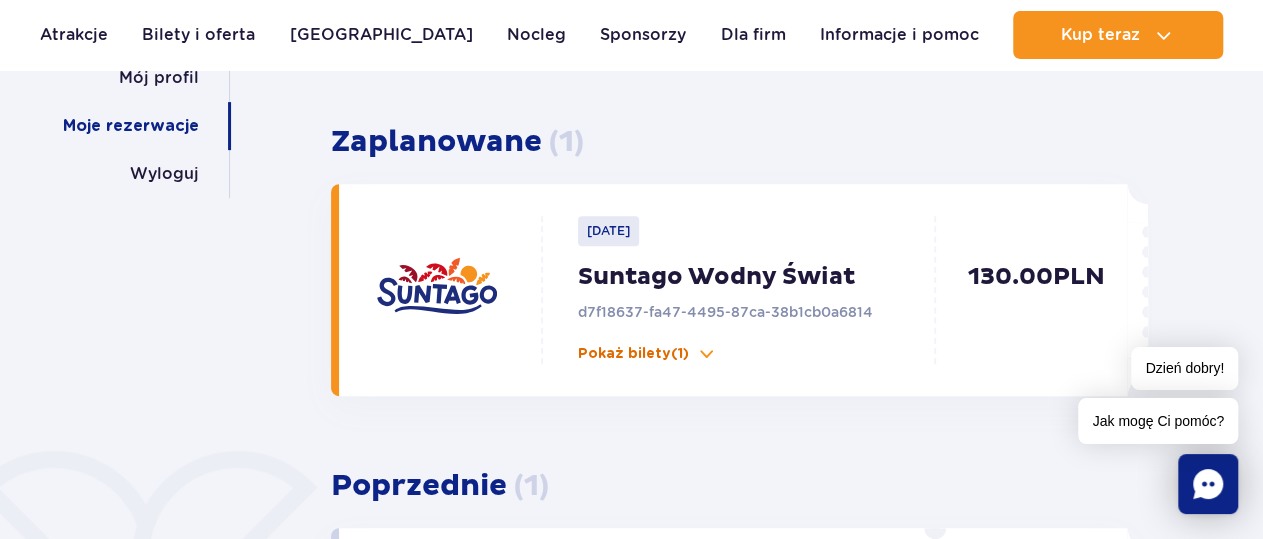 click on "Pokaż bilety  (1)" at bounding box center [633, 354] 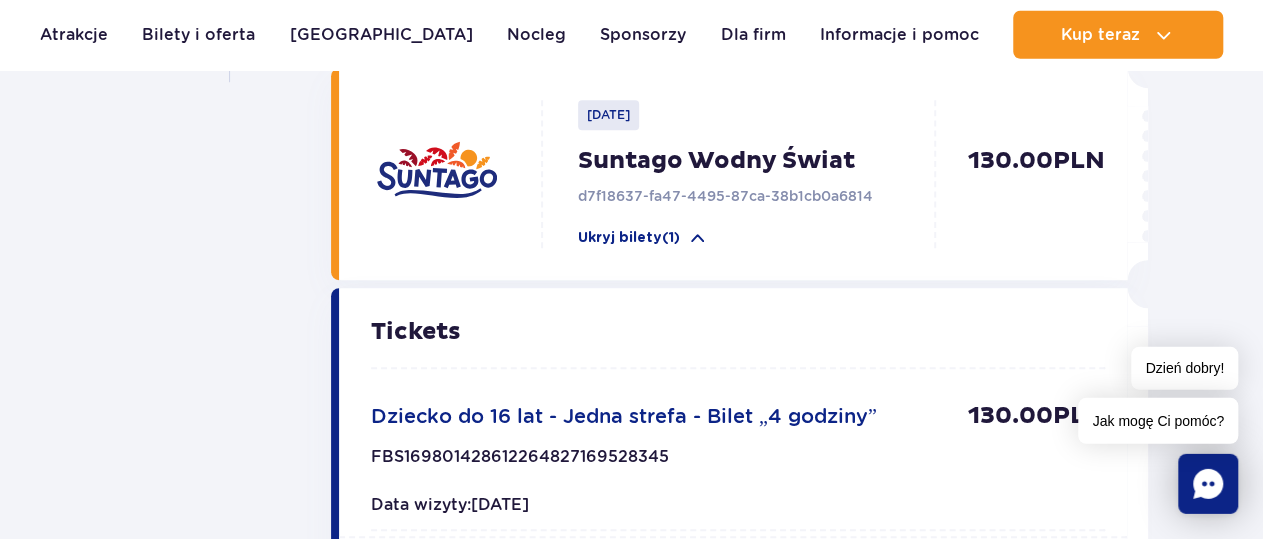scroll, scrollTop: 416, scrollLeft: 0, axis: vertical 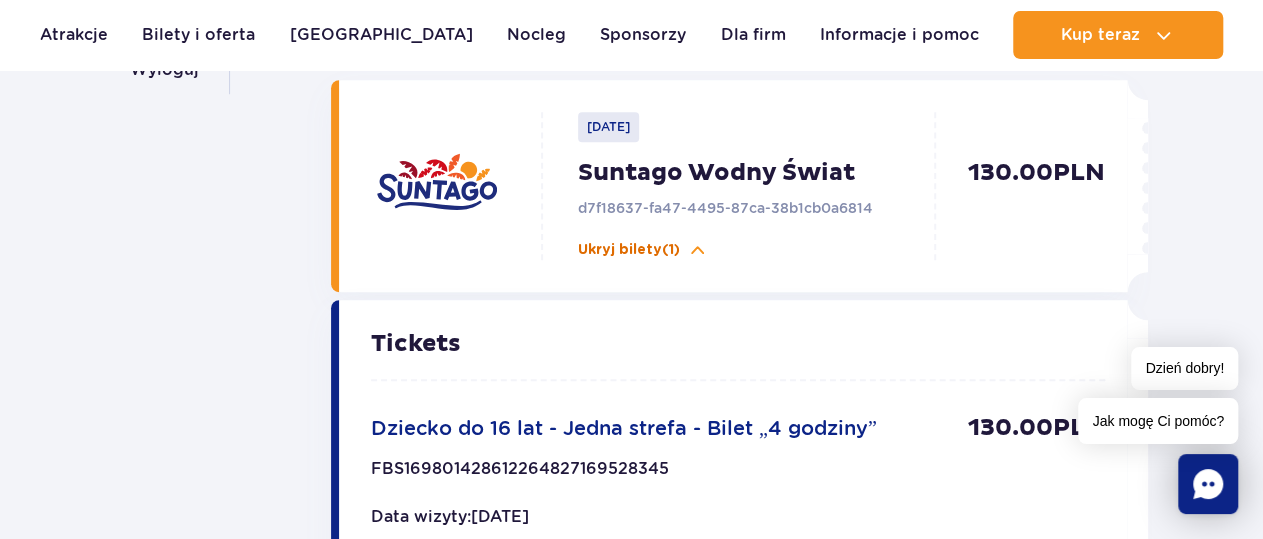 click on "Ukryj bilety  (1)" at bounding box center [629, 250] 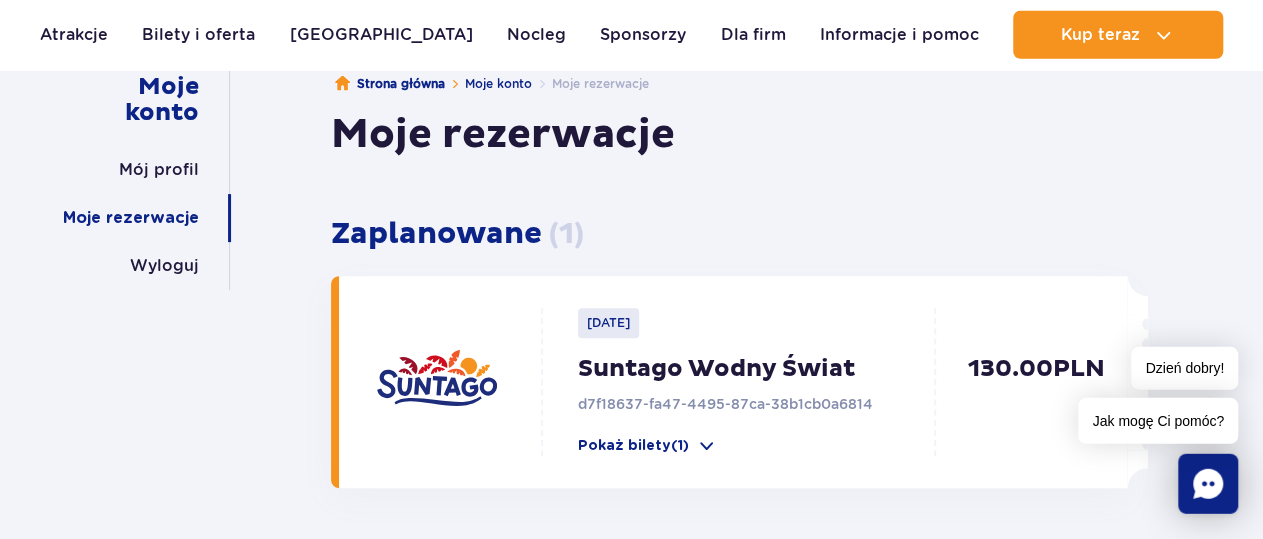 scroll, scrollTop: 208, scrollLeft: 0, axis: vertical 